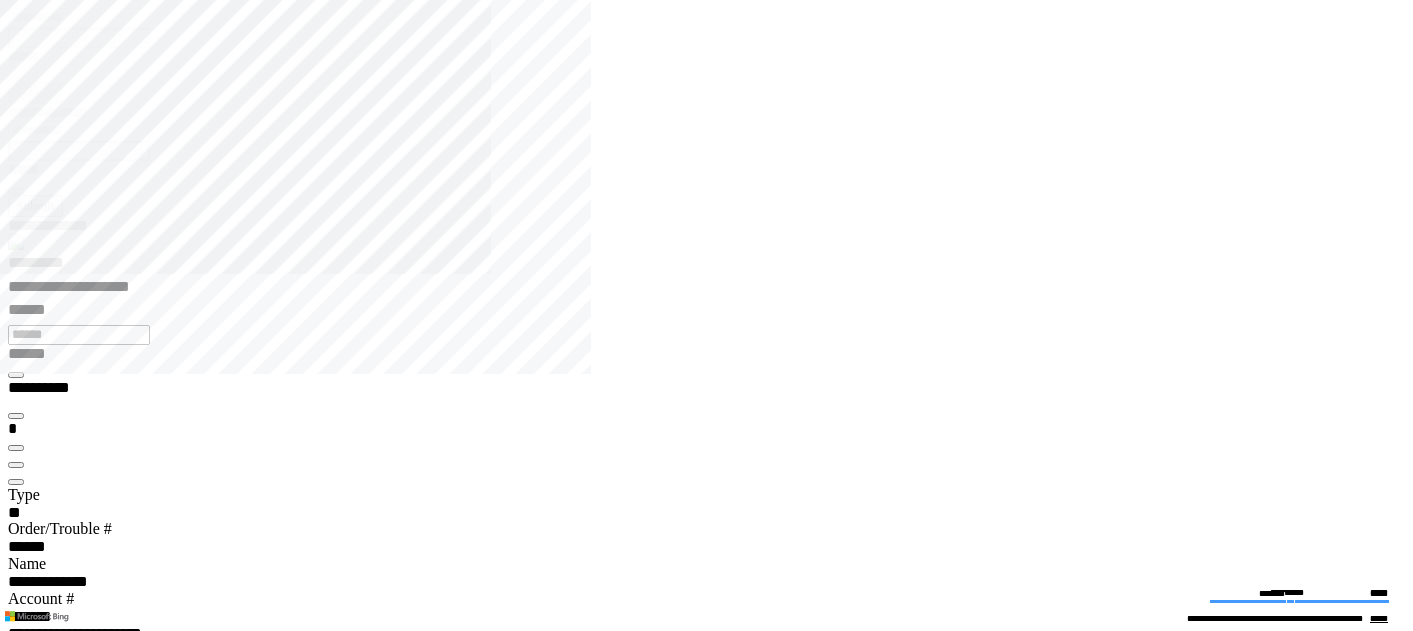 scroll, scrollTop: 0, scrollLeft: 0, axis: both 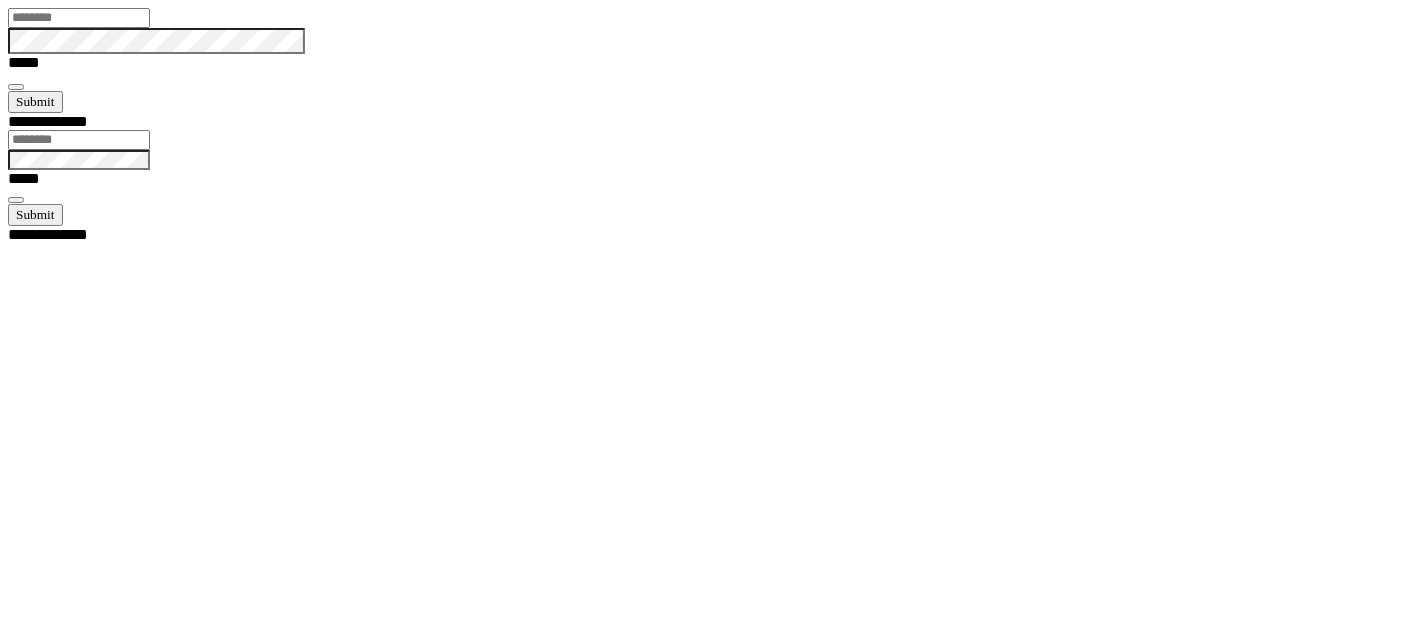type on "**********" 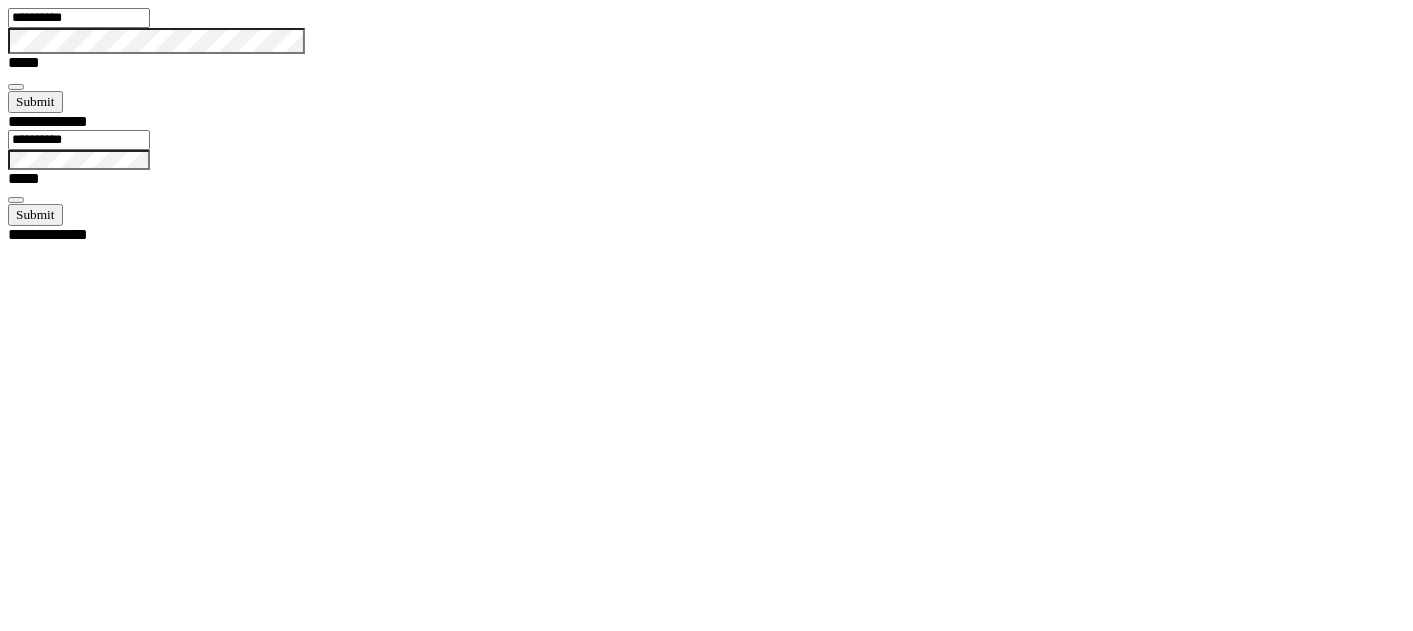 click at bounding box center [16, 87] 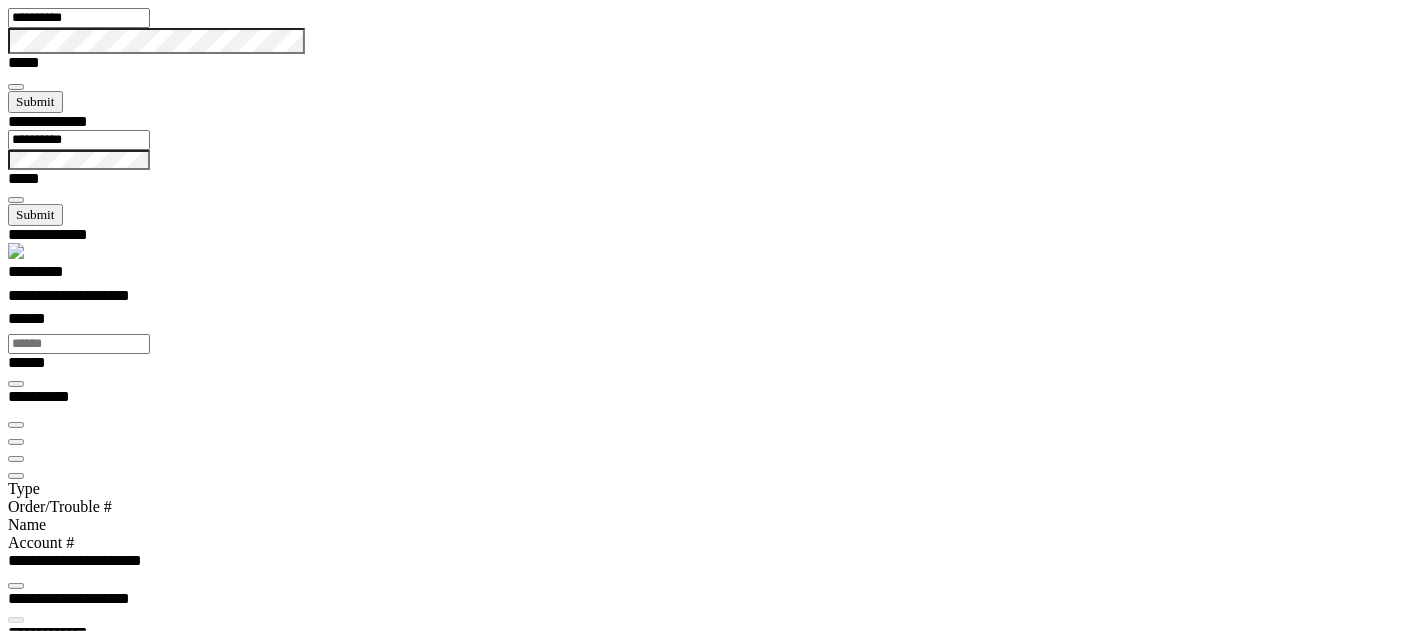 scroll, scrollTop: 99948, scrollLeft: 98985, axis: both 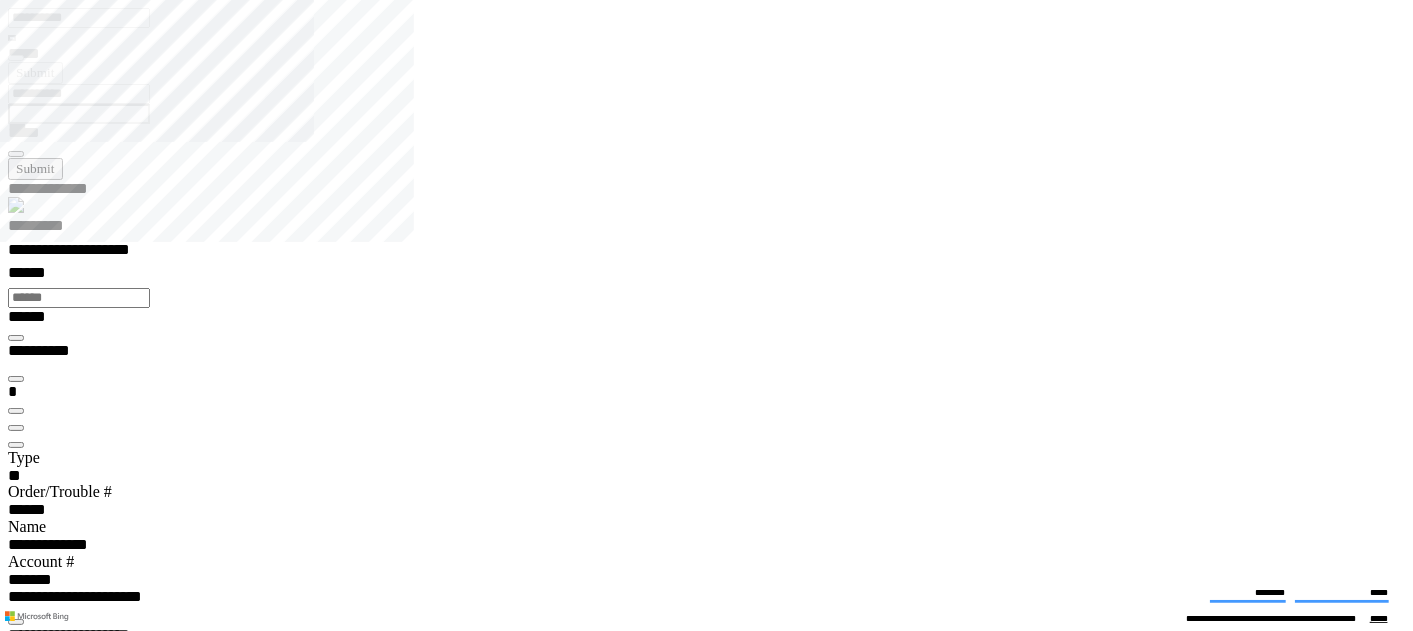 type on "*******" 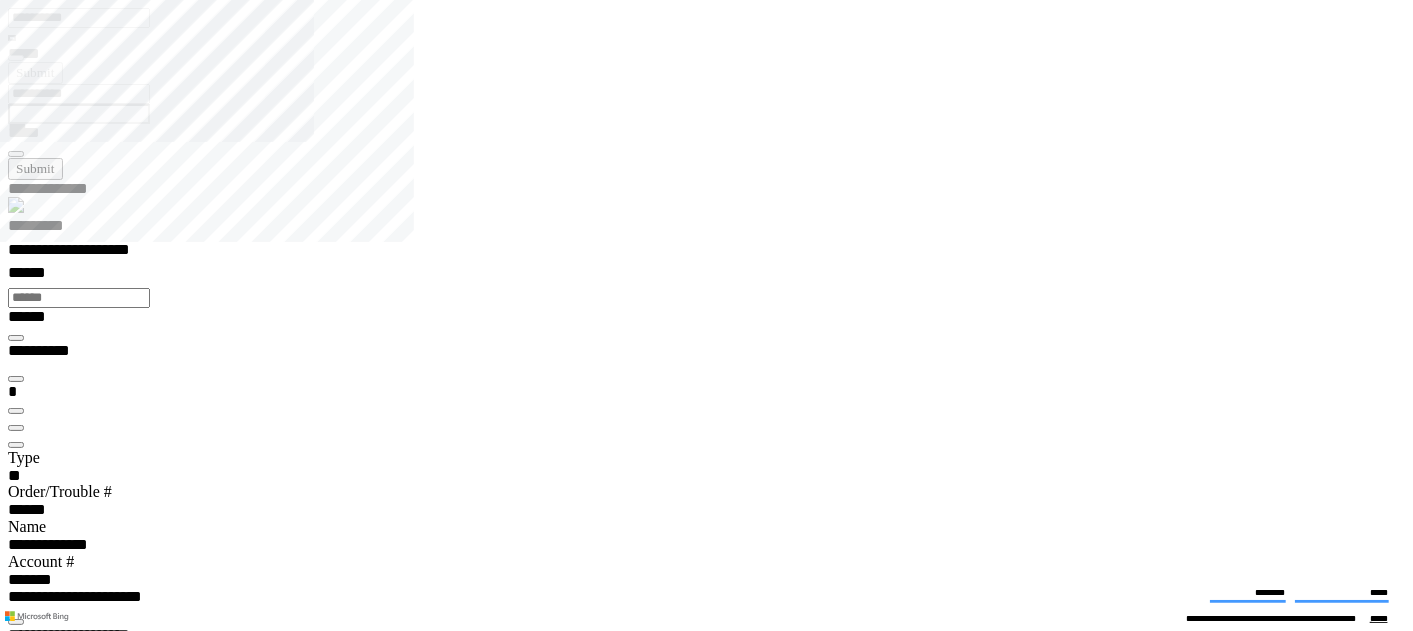 click at bounding box center (16, 3897) 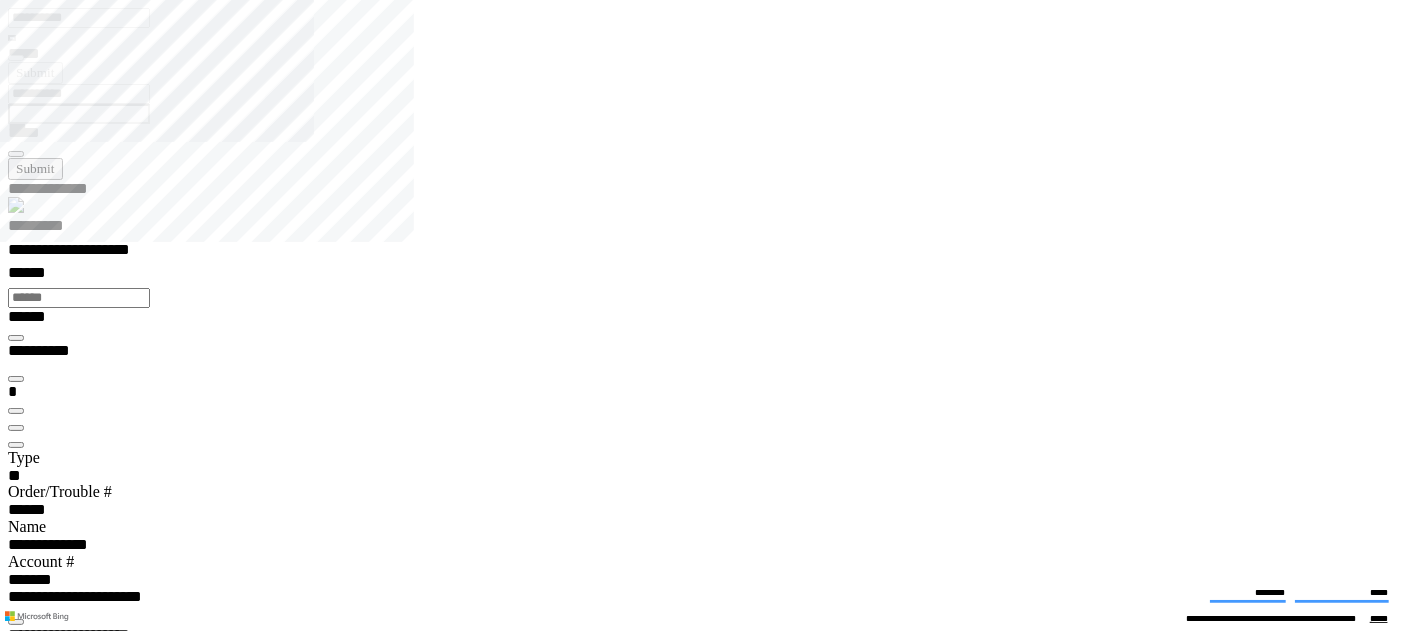 drag, startPoint x: 331, startPoint y: 237, endPoint x: 405, endPoint y: 235, distance: 74.02702 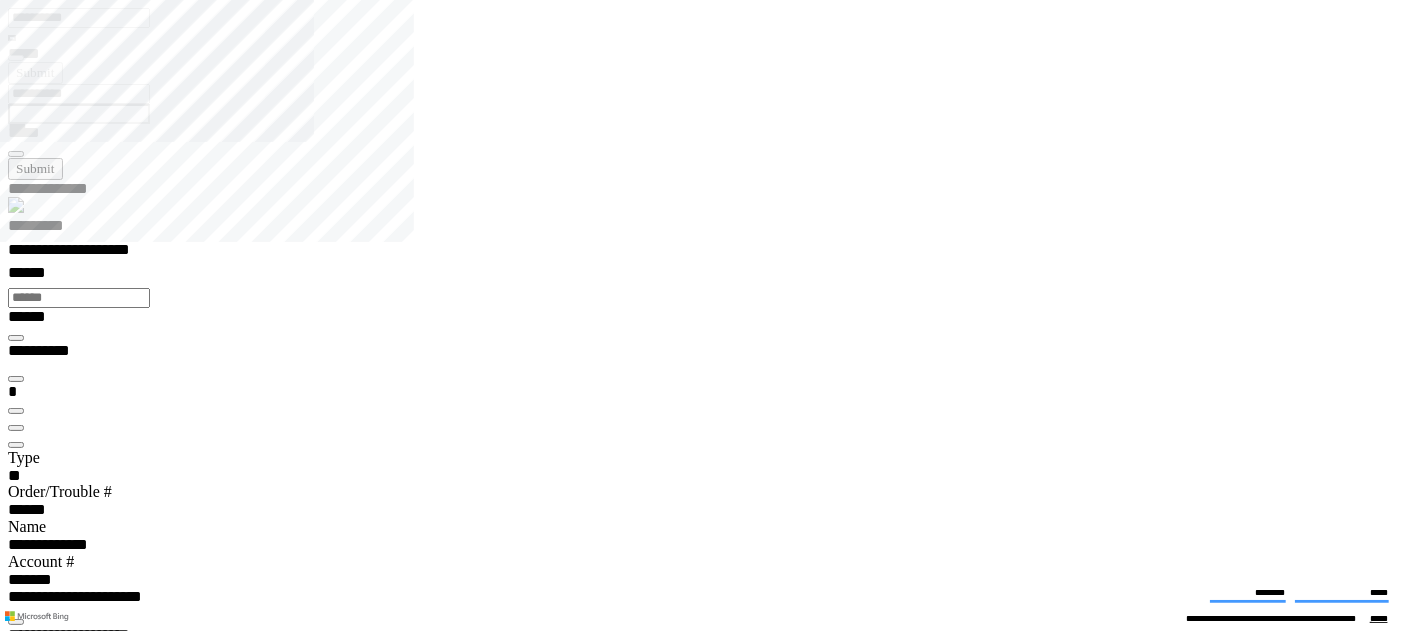 click on "**********" at bounding box center [85, 25611] 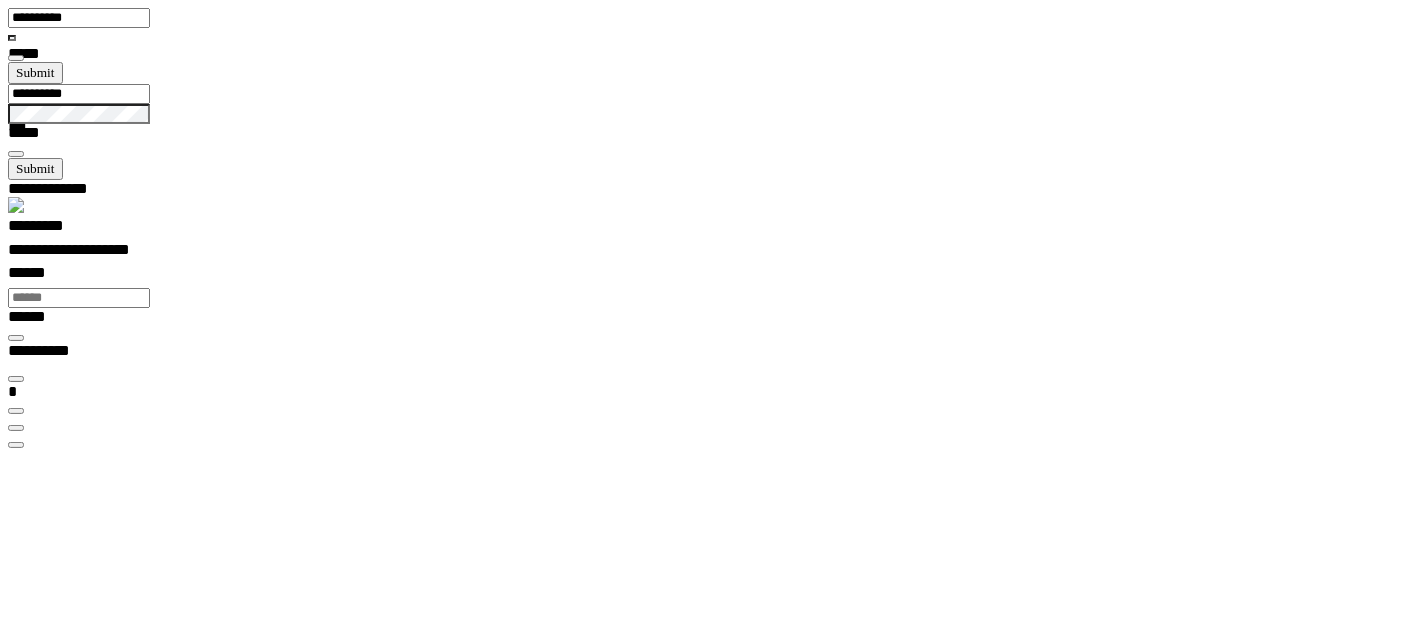 scroll, scrollTop: 0, scrollLeft: 0, axis: both 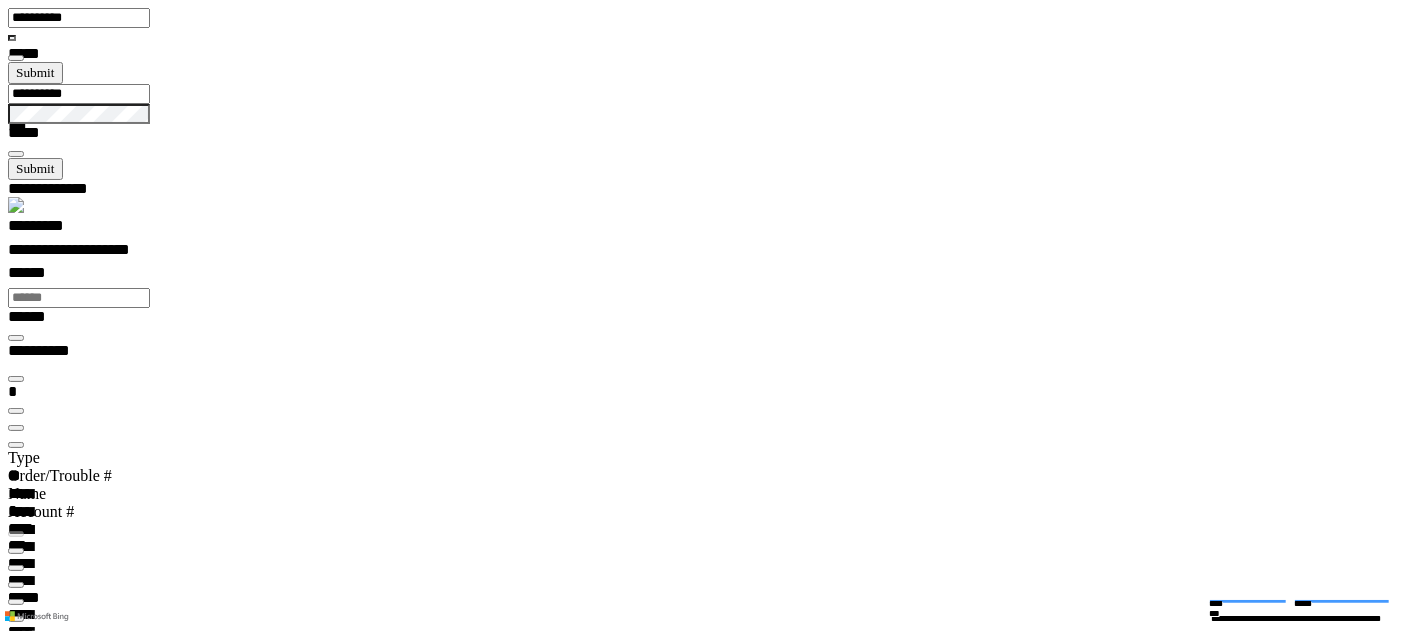 type on "***" 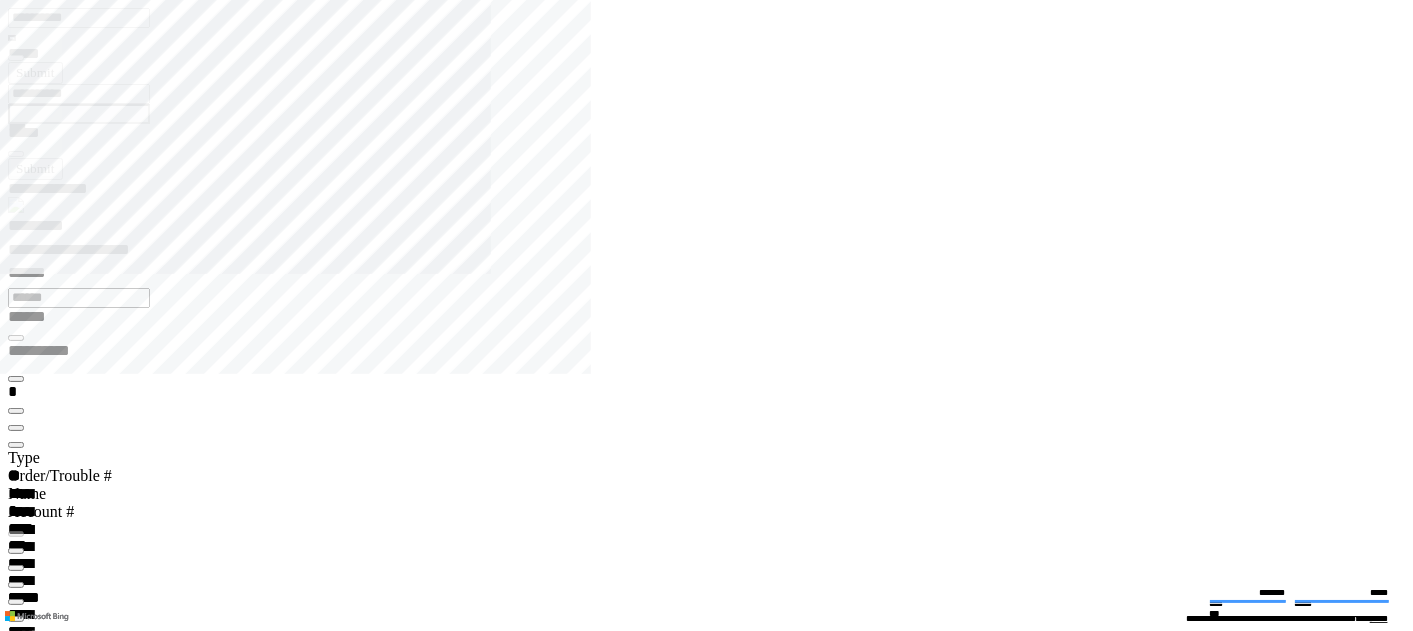 click 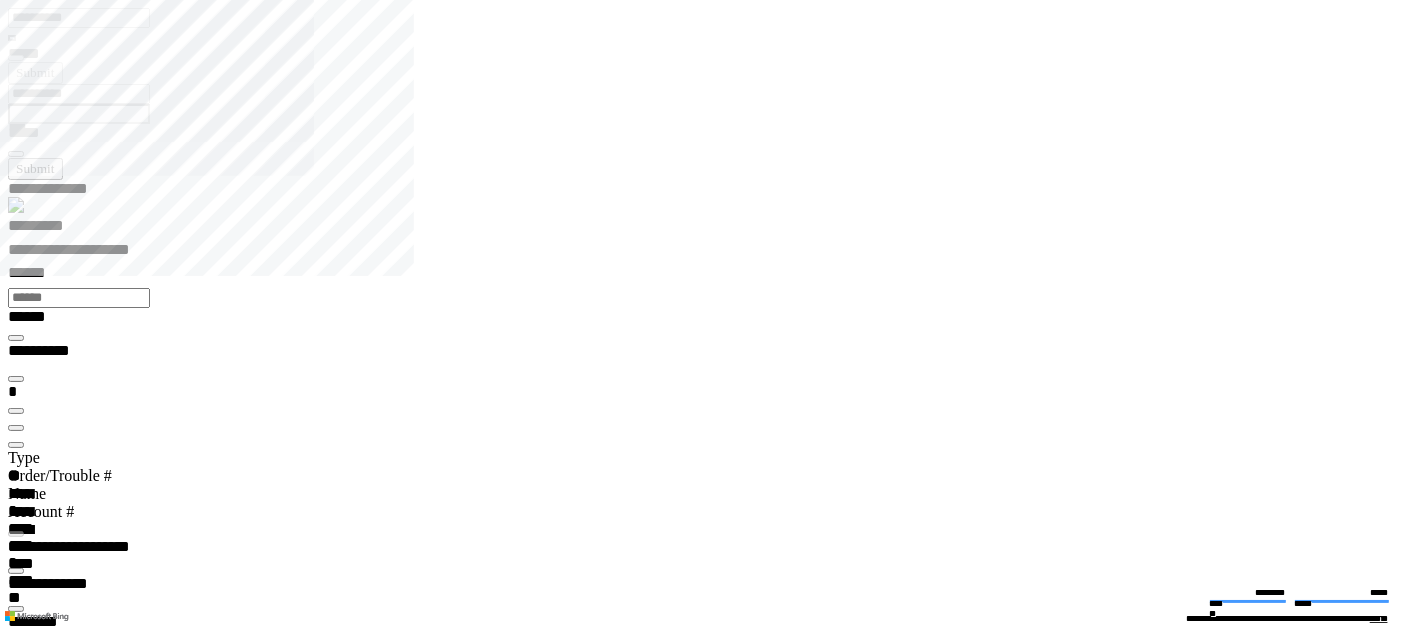 type on "*******" 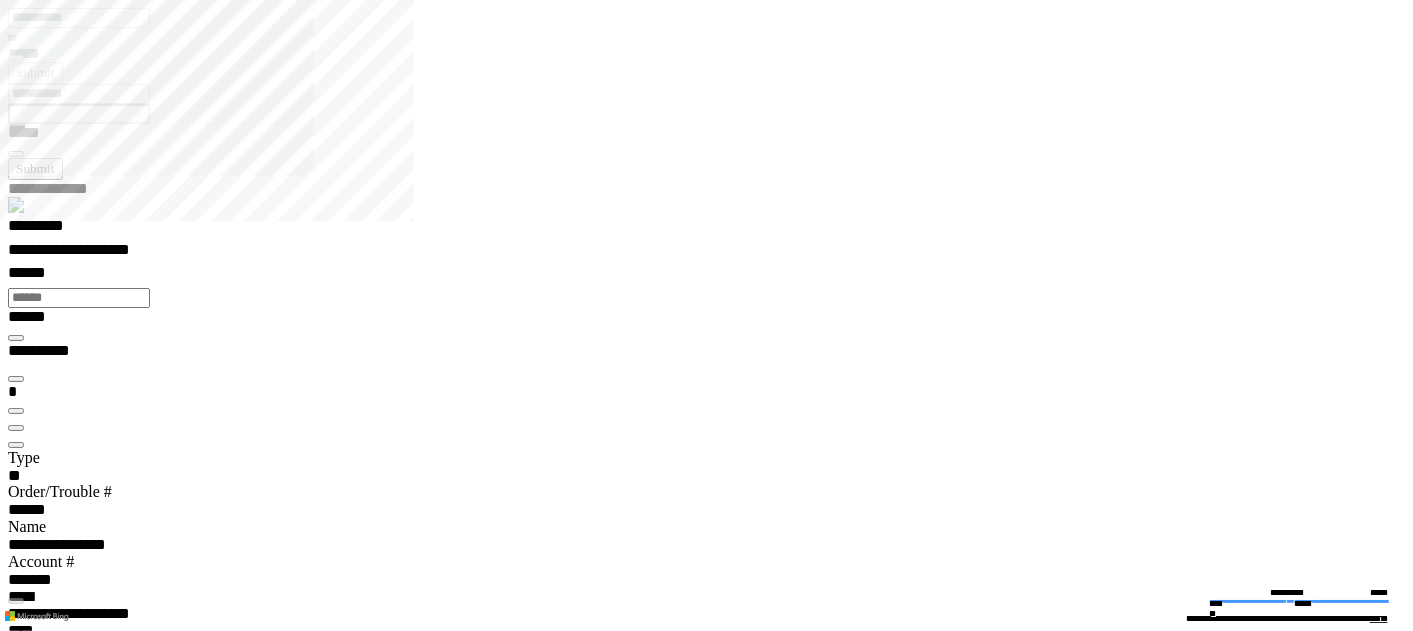 click on "**********" at bounding box center [714, 535] 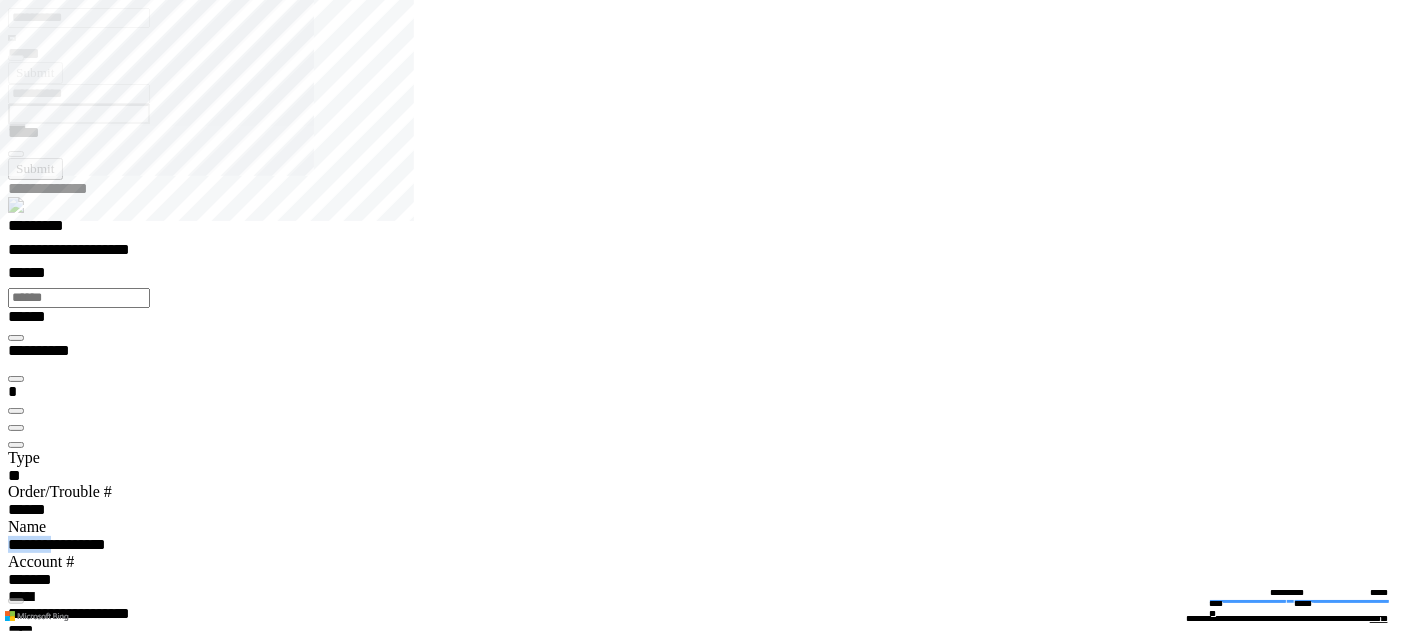 drag, startPoint x: 122, startPoint y: 189, endPoint x: 173, endPoint y: 191, distance: 51.0392 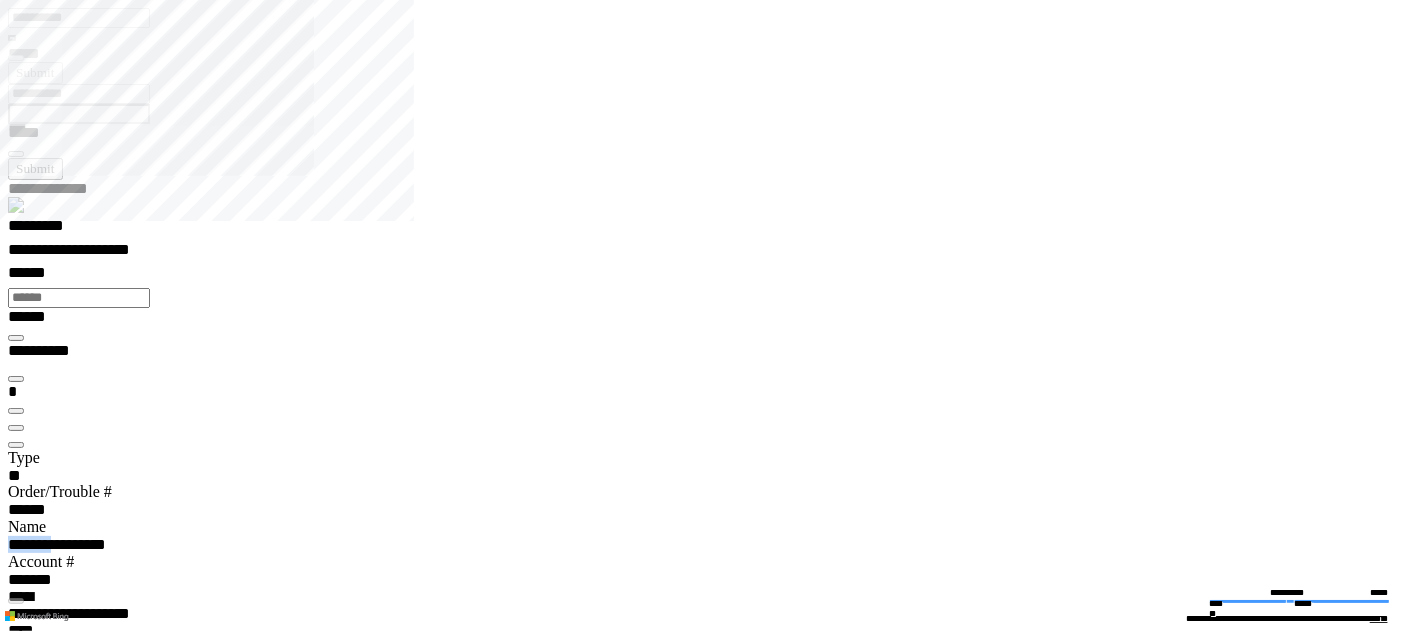 click on "**********" at bounding box center (64, 544) 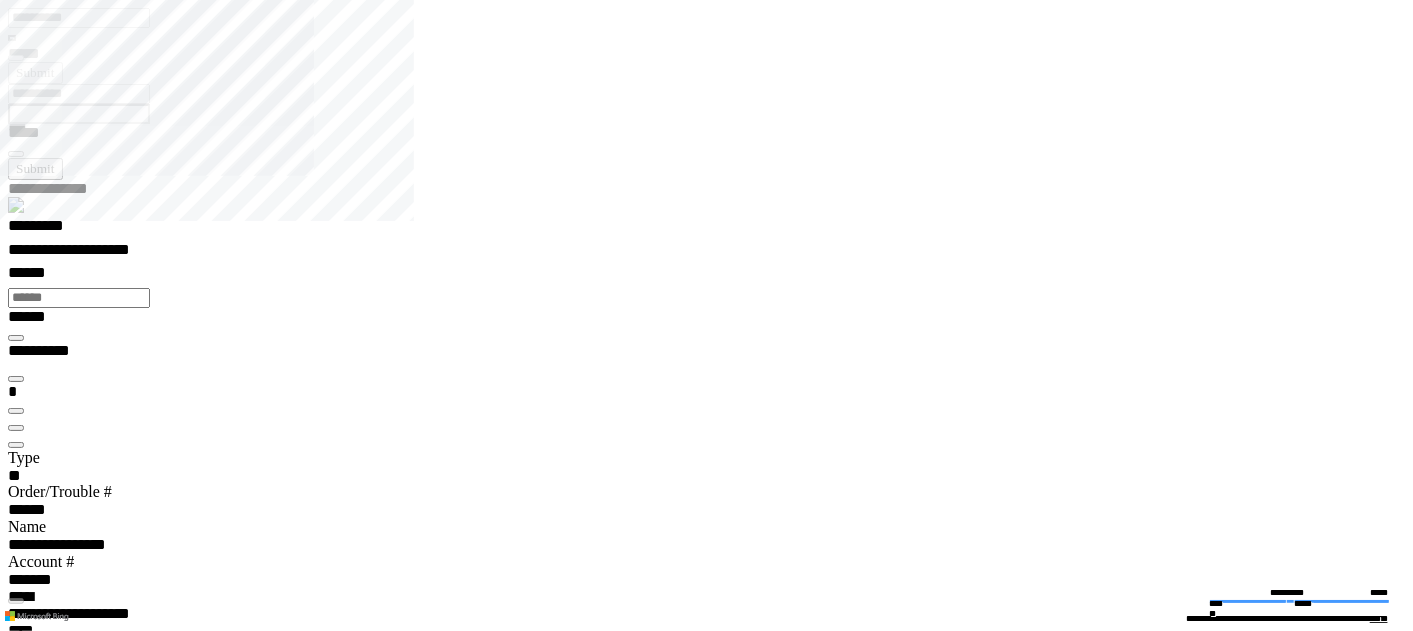 click at bounding box center (79, 34164) 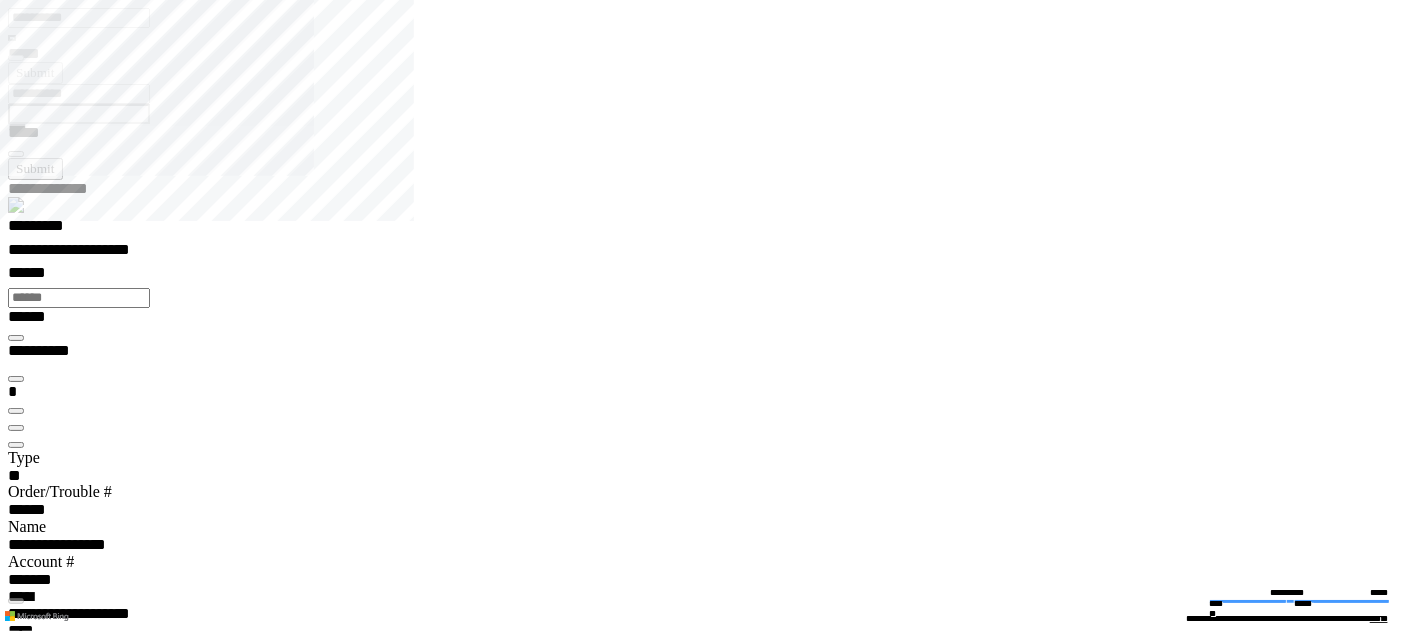 paste on "**********" 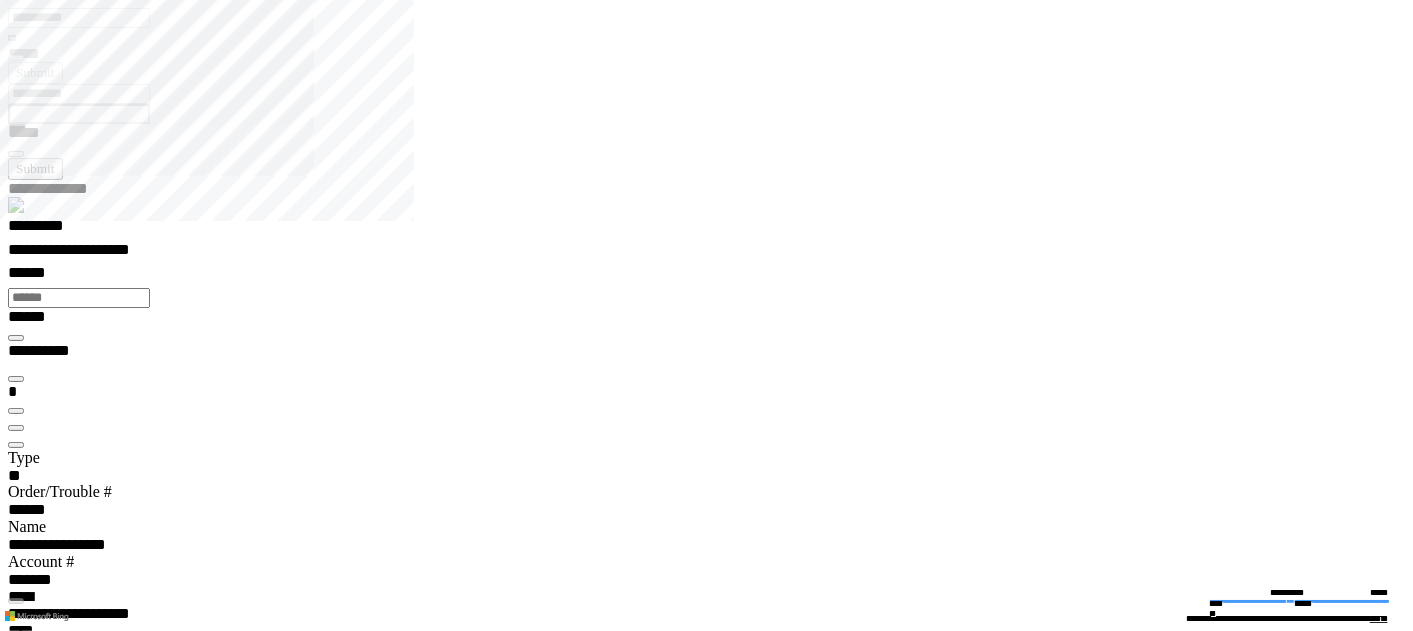 type on "**********" 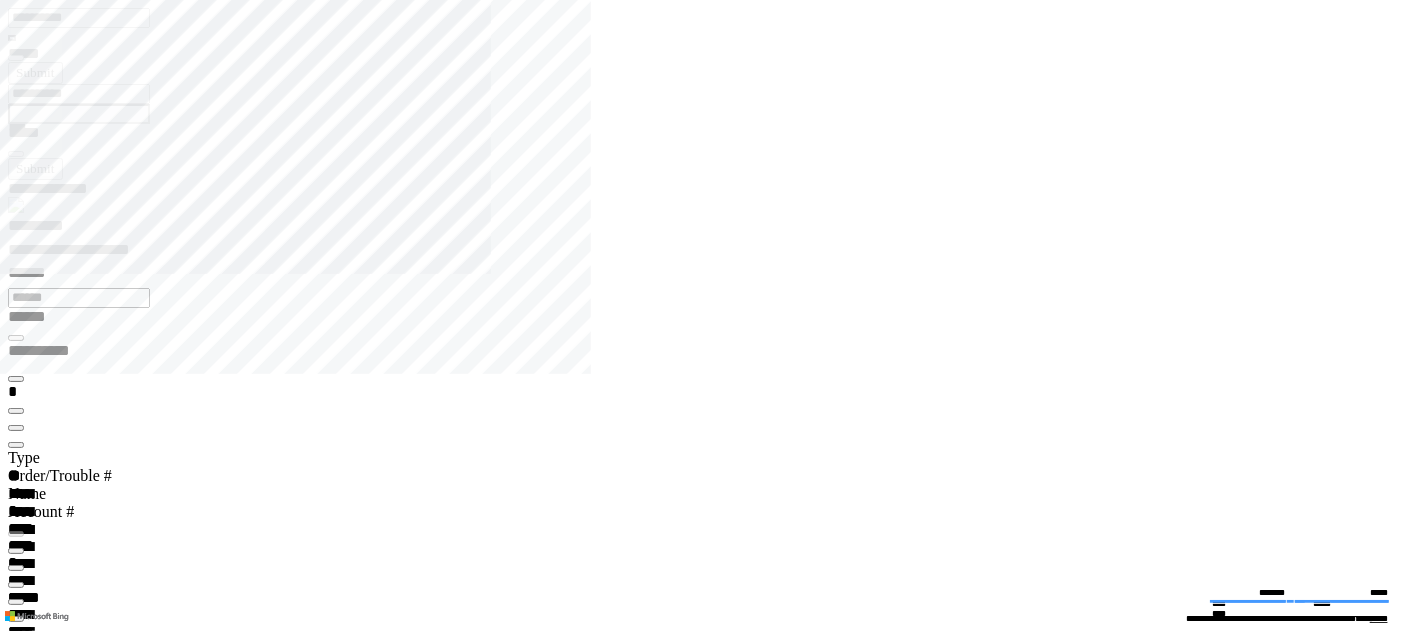 click 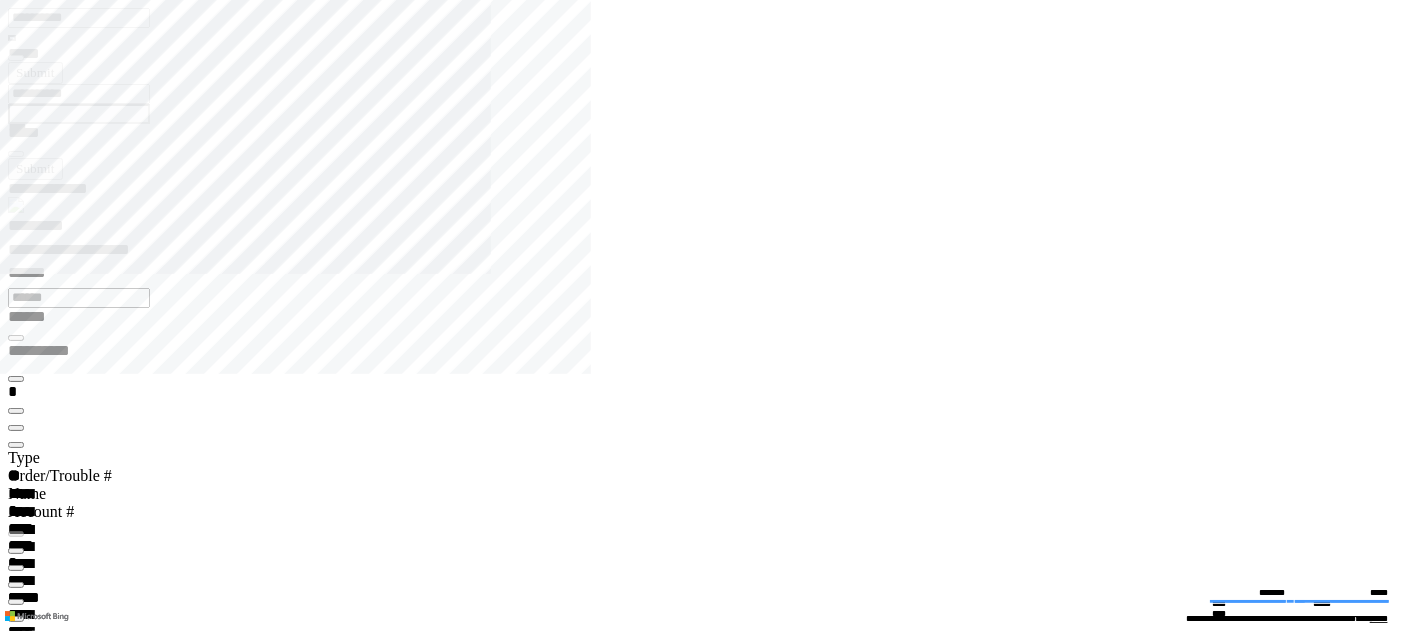 click 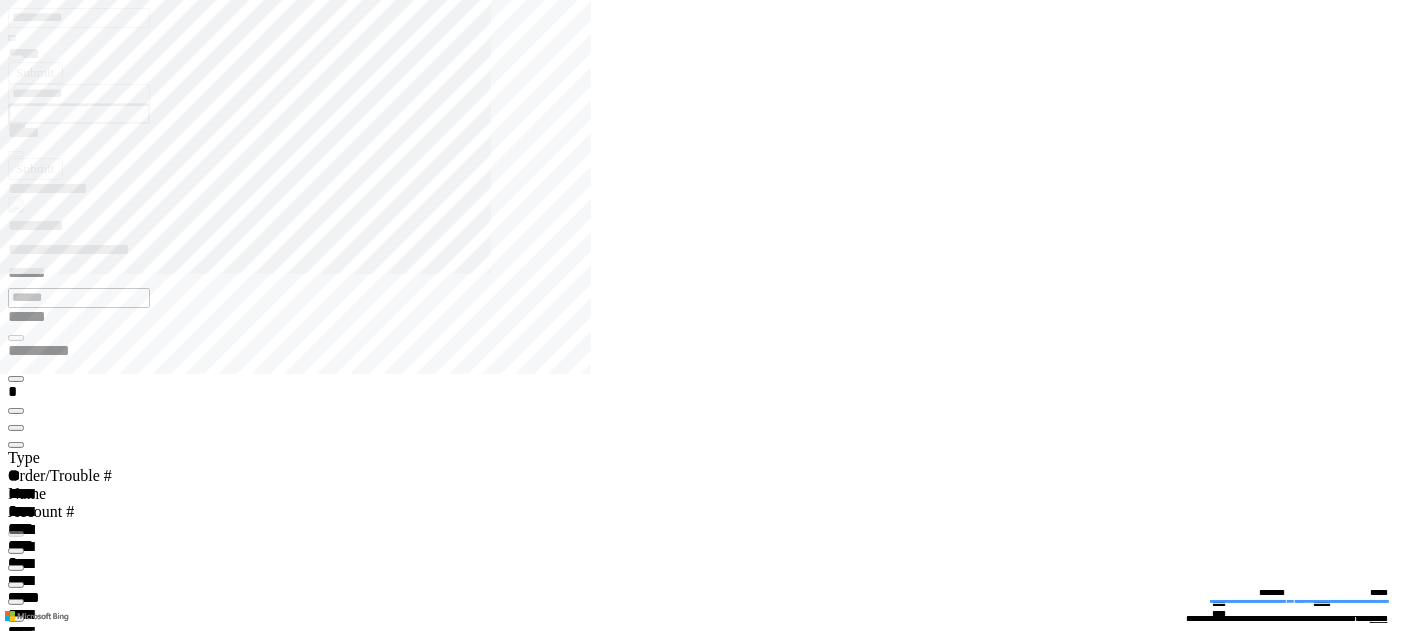 click on "**********" at bounding box center (952, 30205) 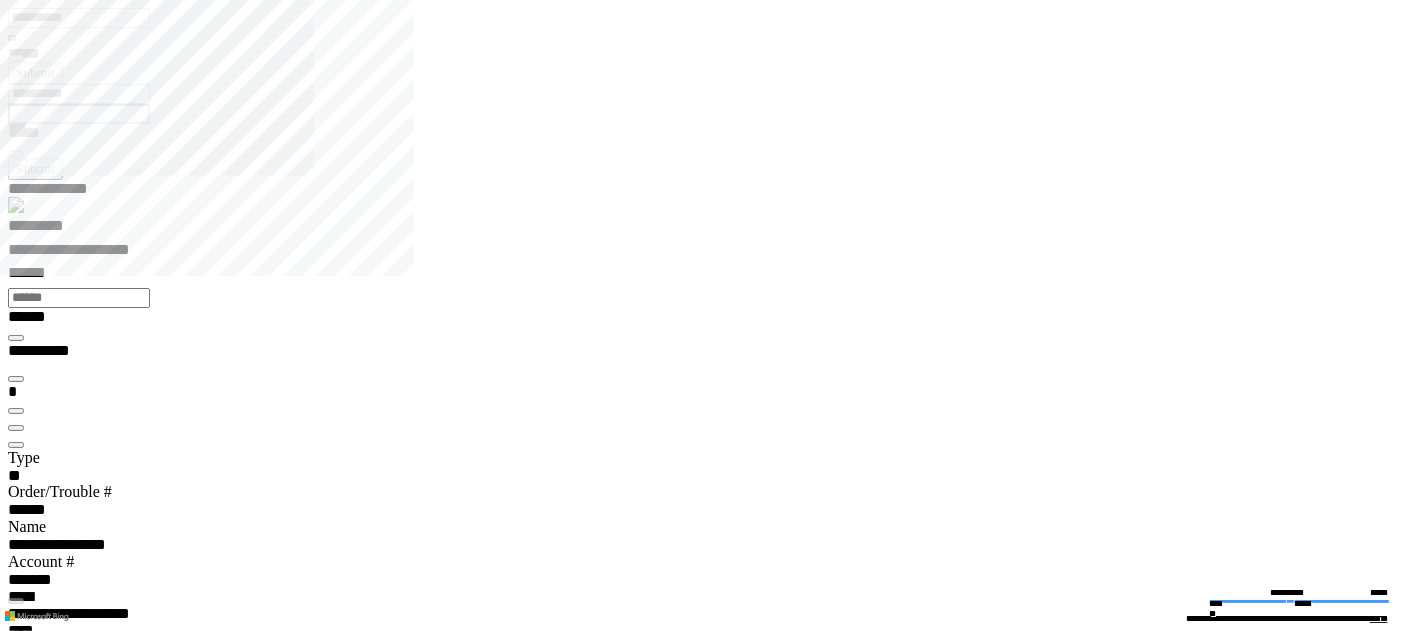 type on "*******" 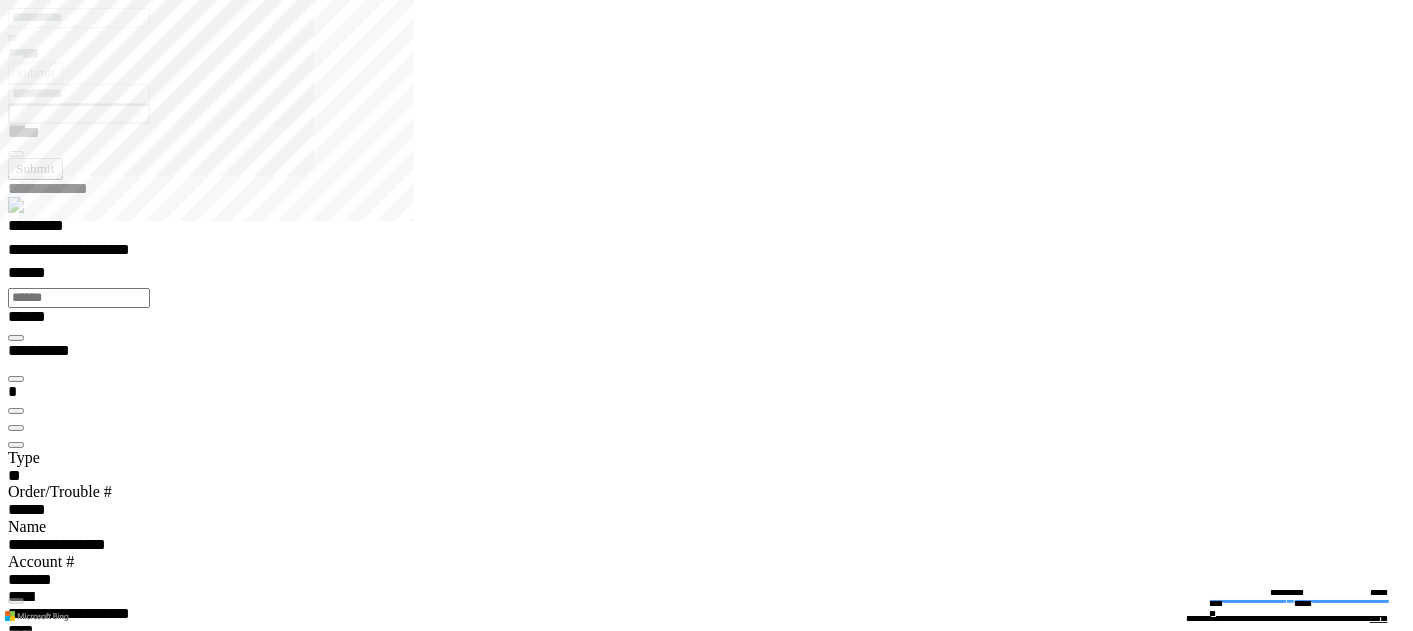 click on "**********" at bounding box center (714, 17112) 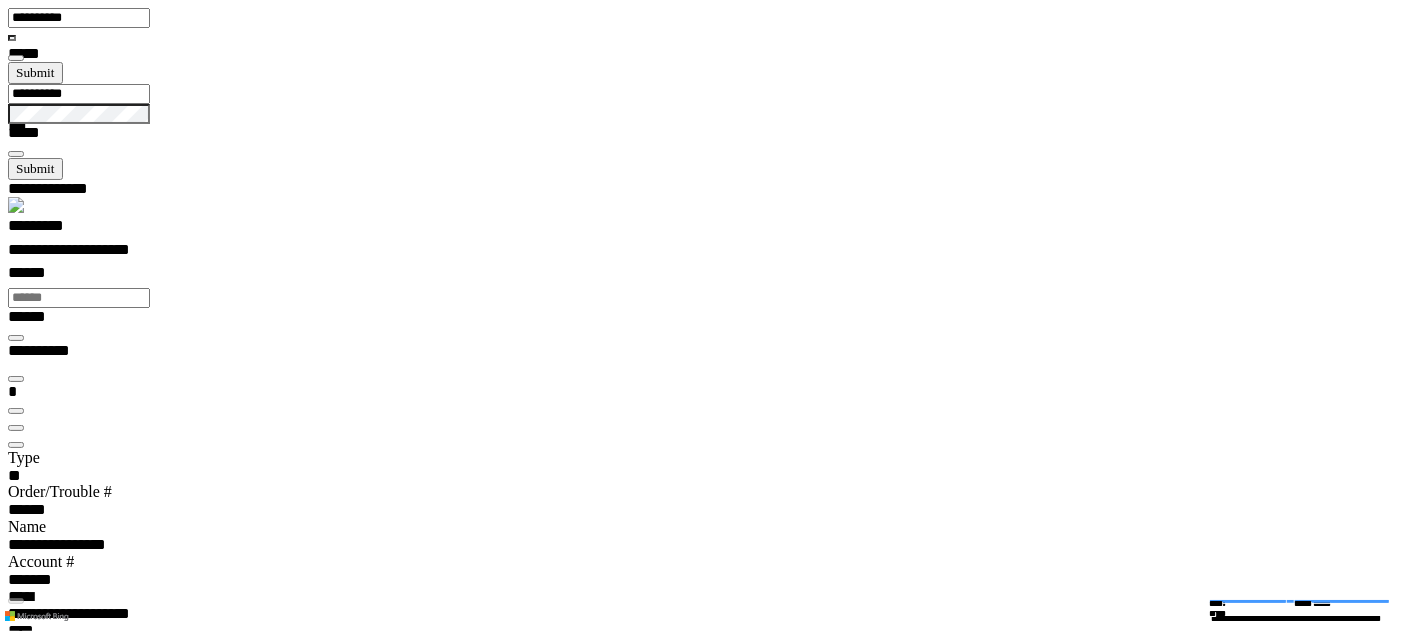 click at bounding box center [16, 8486] 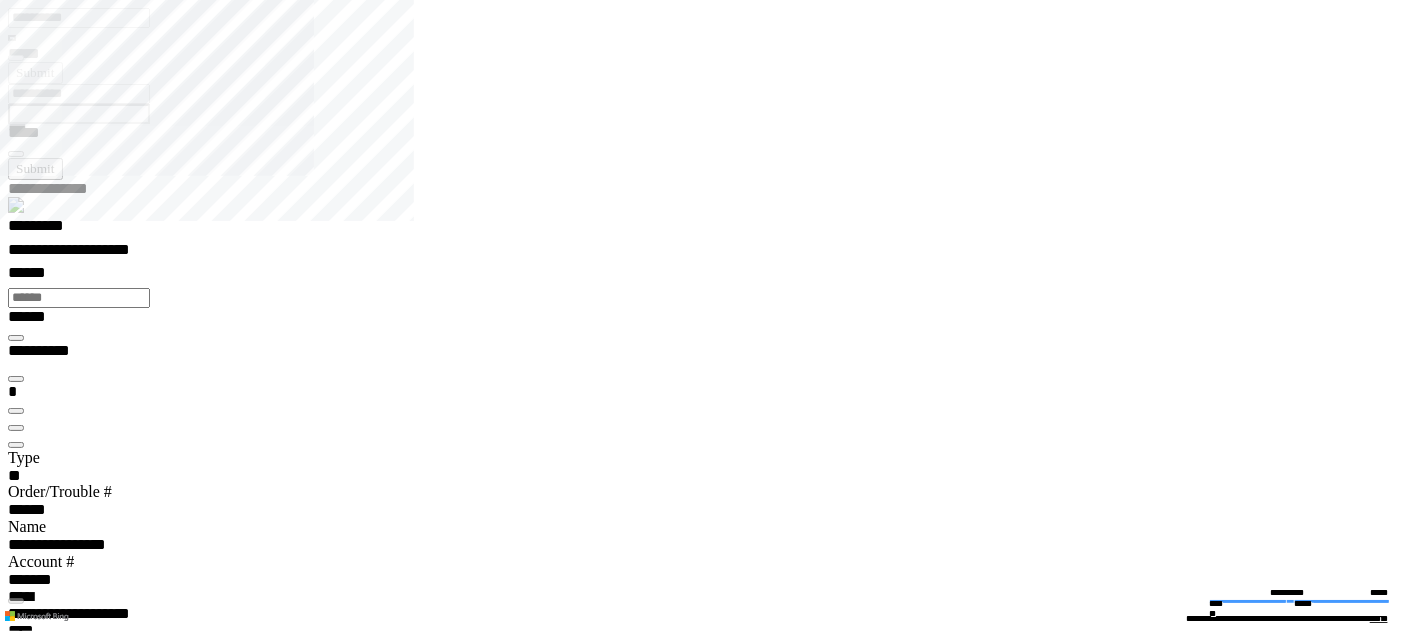 click at bounding box center [16, 6031] 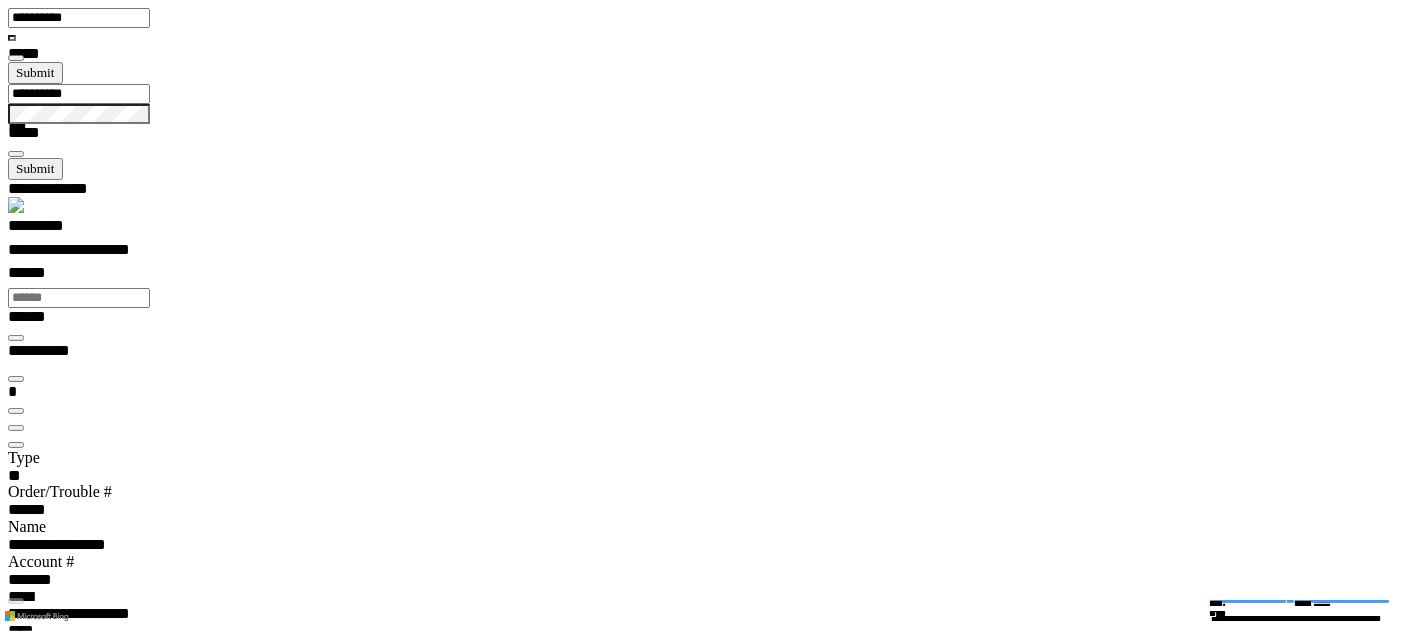 click at bounding box center [16, 7926] 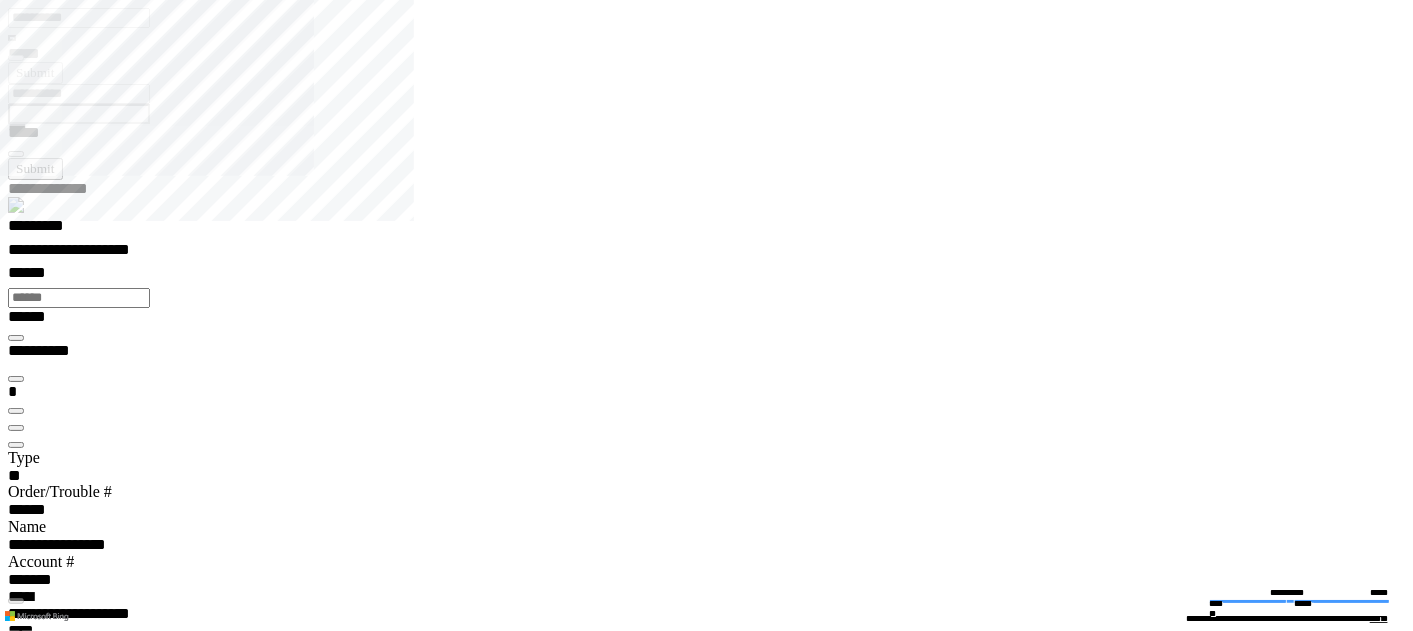 click at bounding box center [16, 4134] 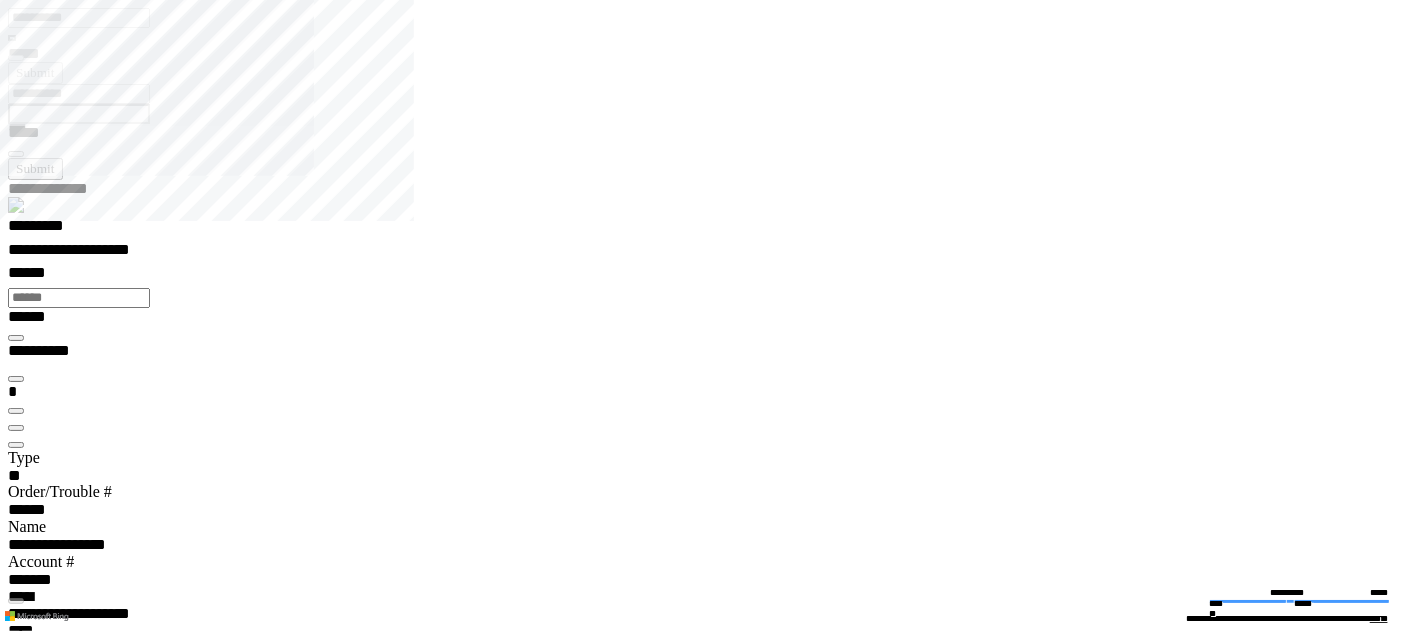 type on "**********" 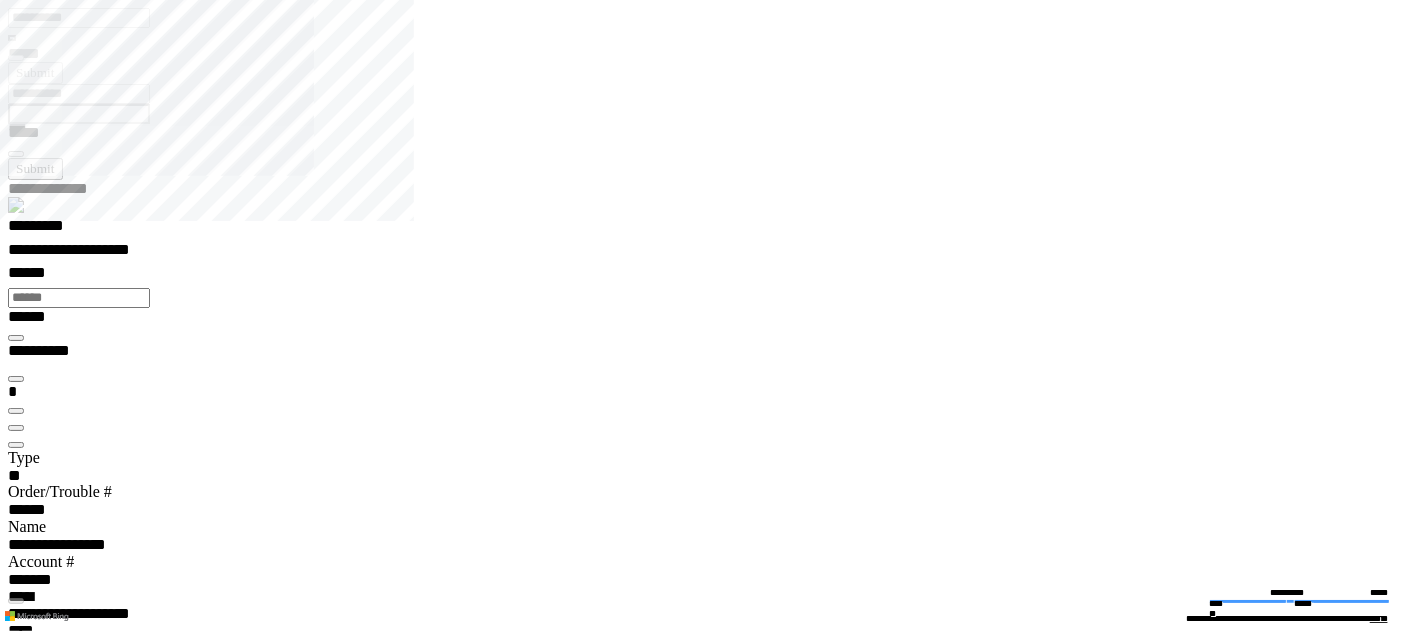 click at bounding box center (16, 21035) 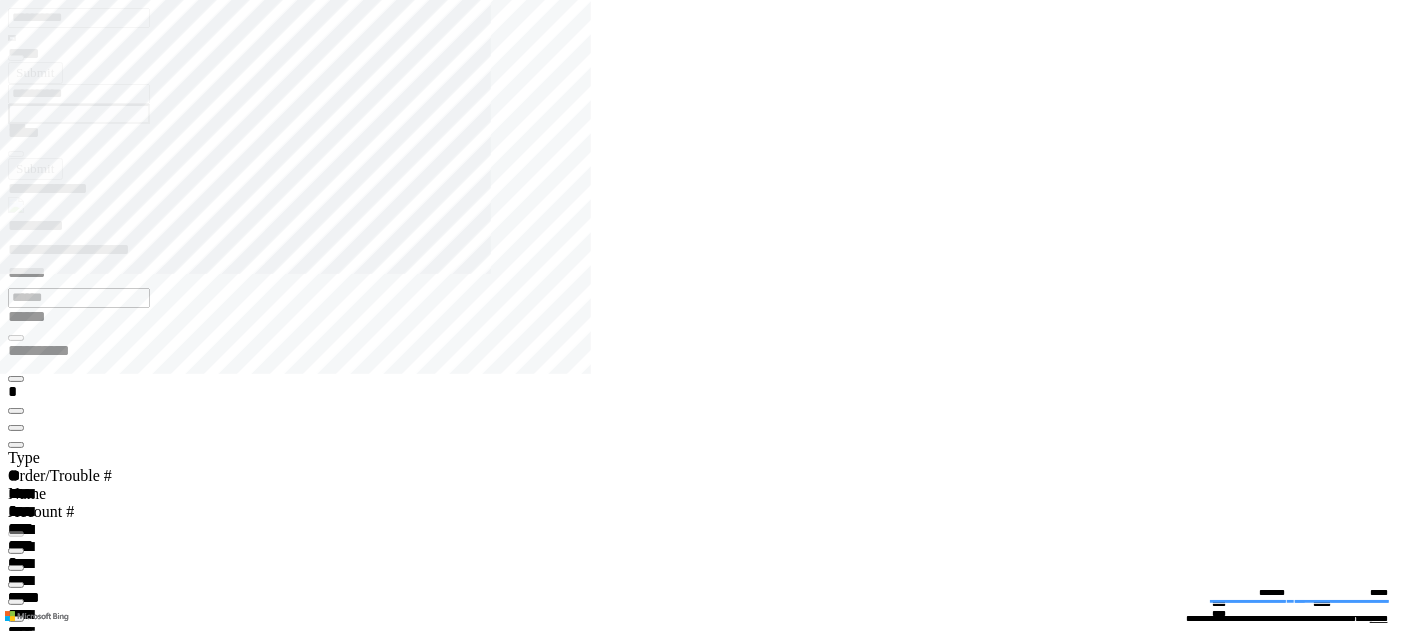 drag, startPoint x: 157, startPoint y: 227, endPoint x: 29, endPoint y: -11, distance: 270.23694 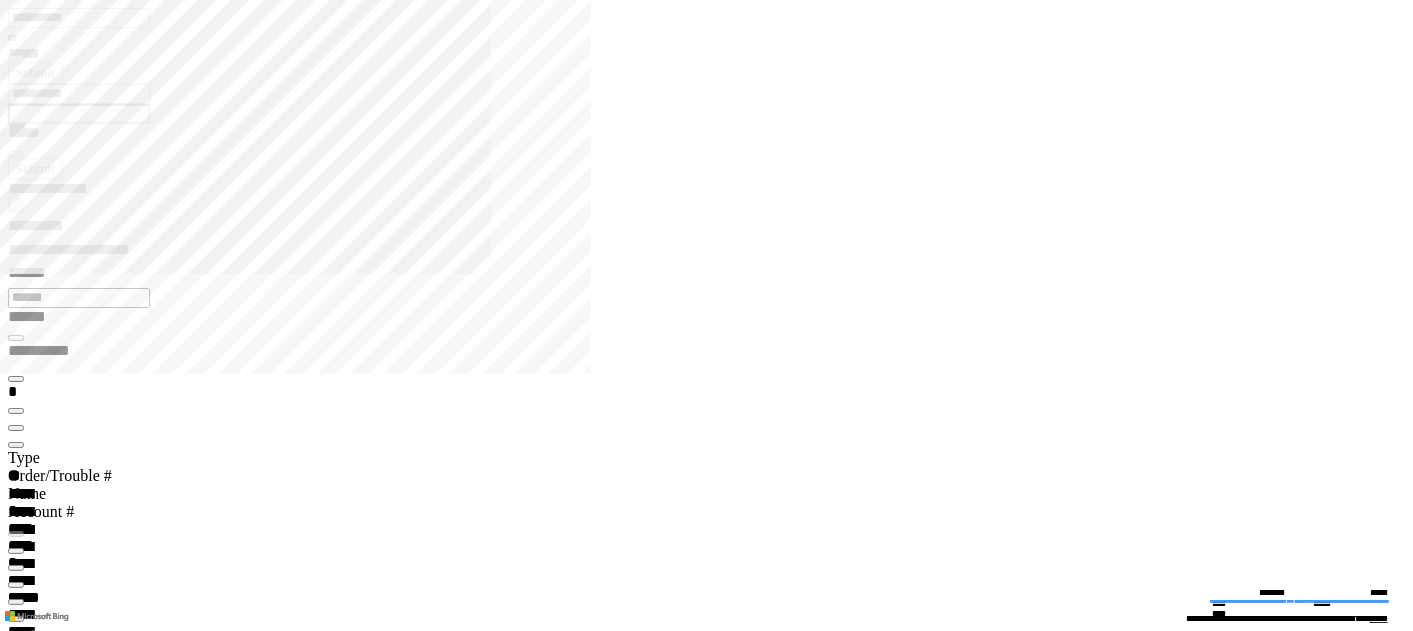 click on "**********" at bounding box center (706, 323) 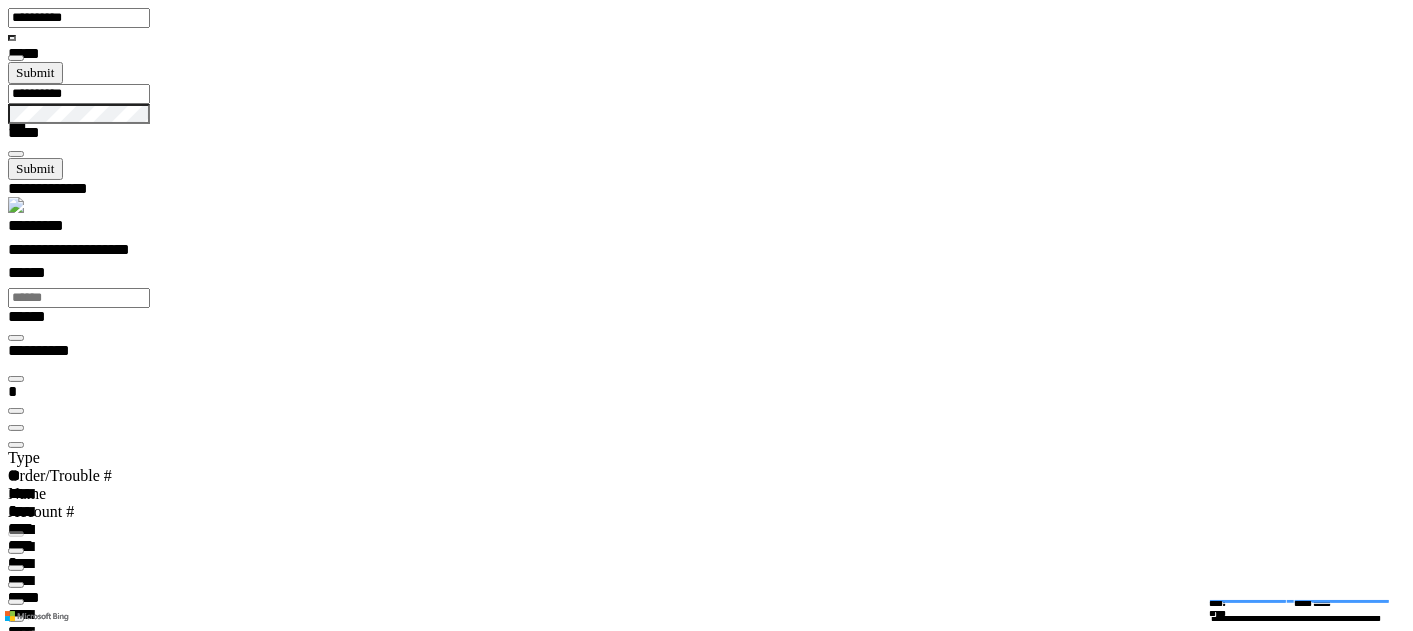 click at bounding box center (16, 10060) 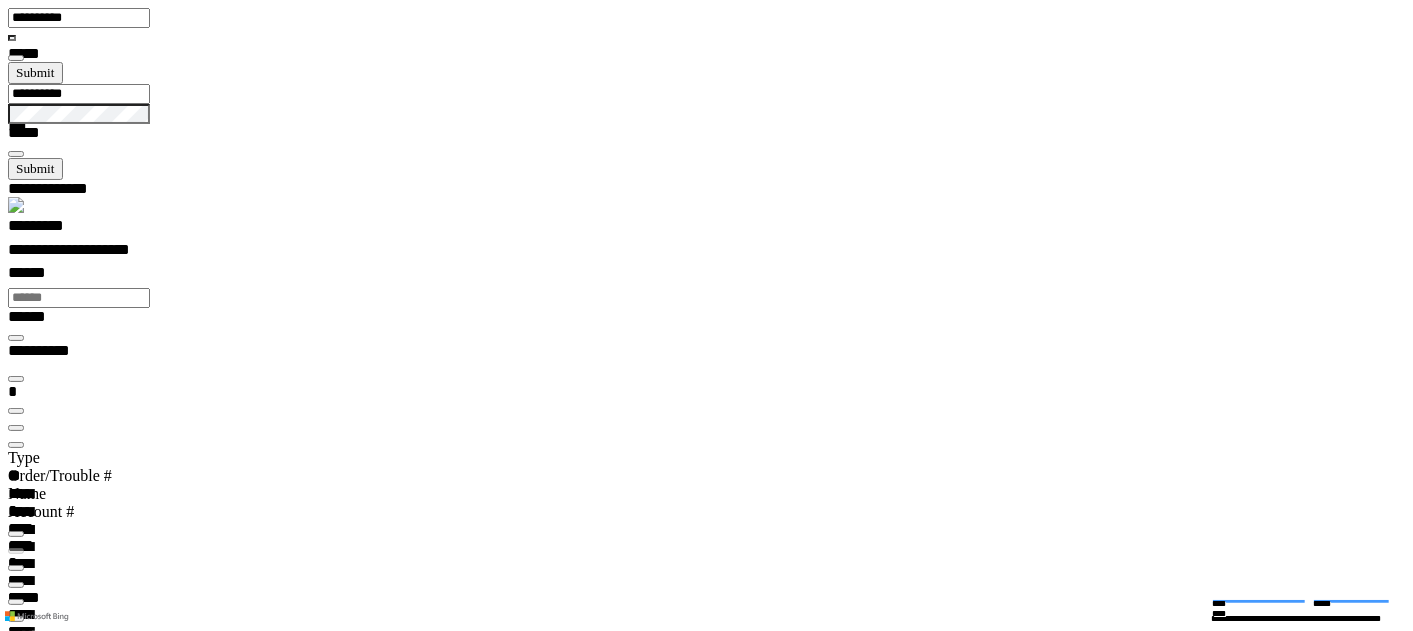 scroll, scrollTop: 99755, scrollLeft: 99508, axis: both 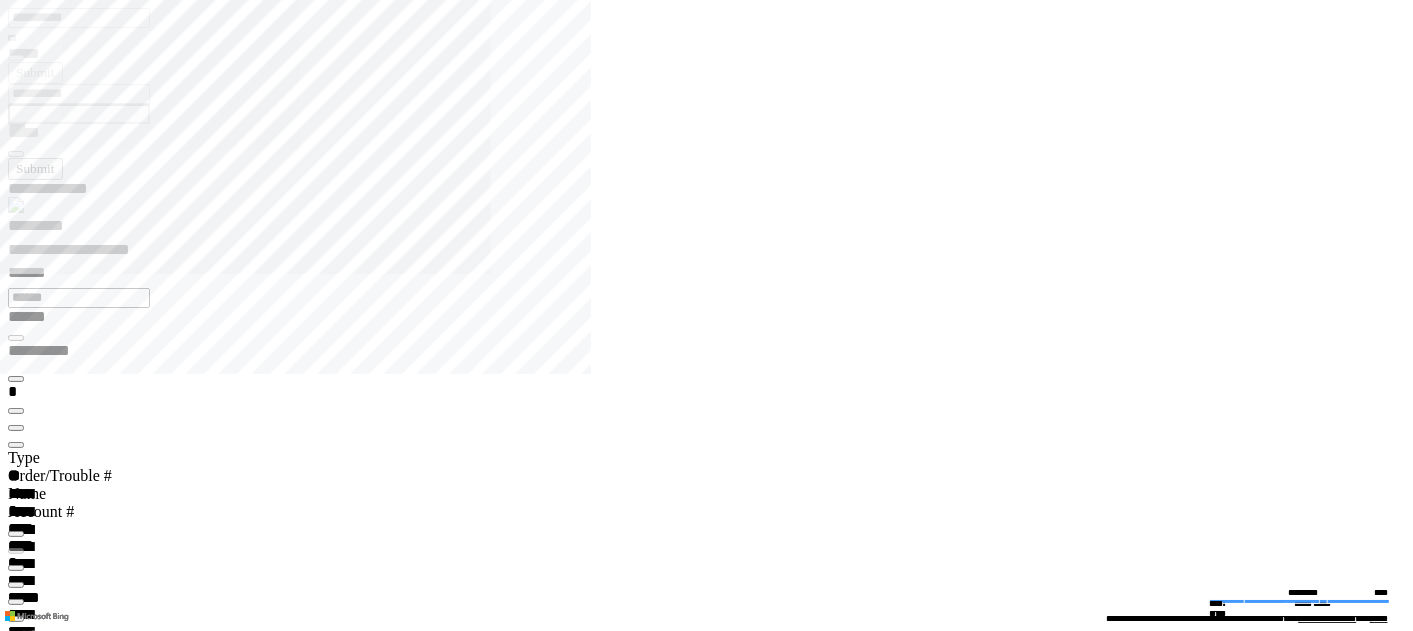 click at bounding box center (16, 18200) 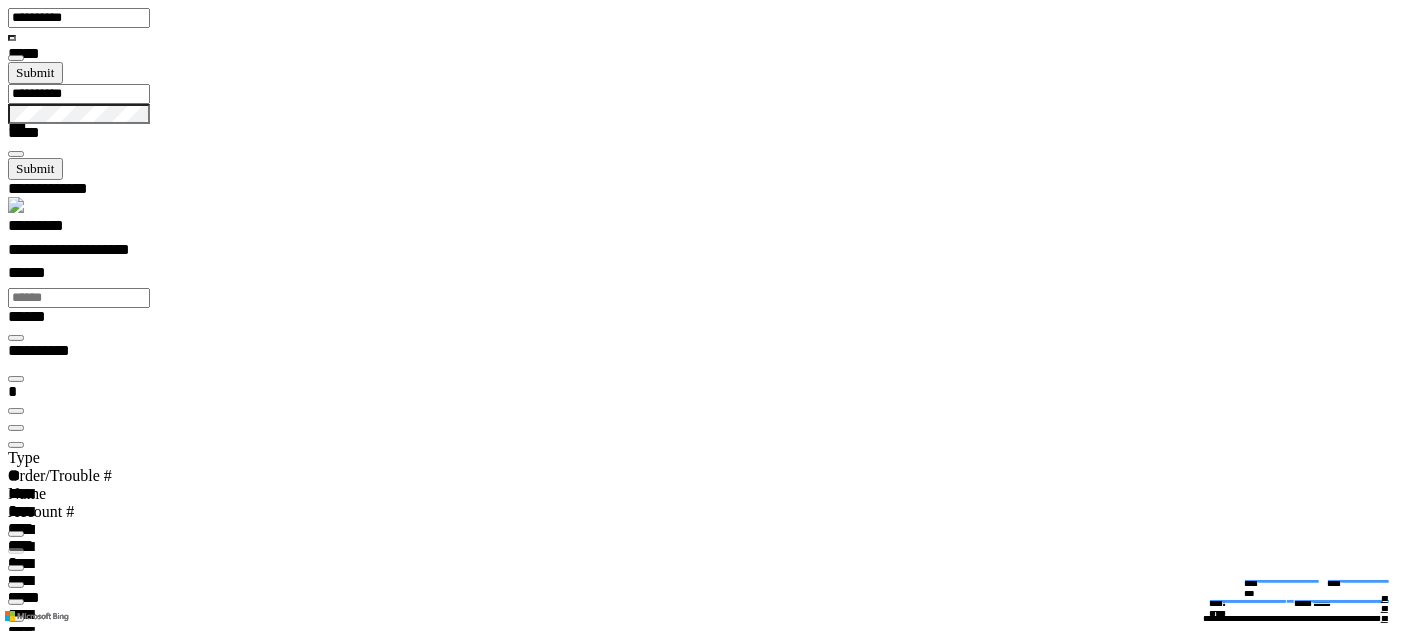 click on "**********" at bounding box center [70, 22255] 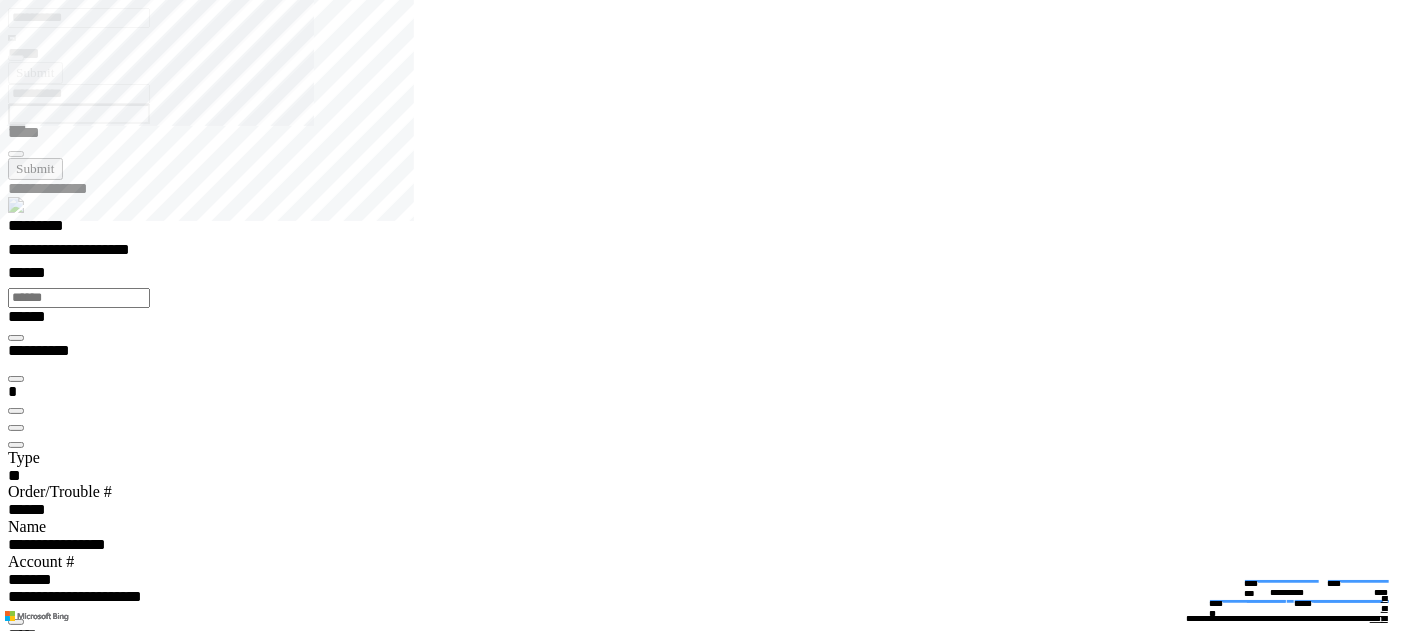 click at bounding box center [16, 4151] 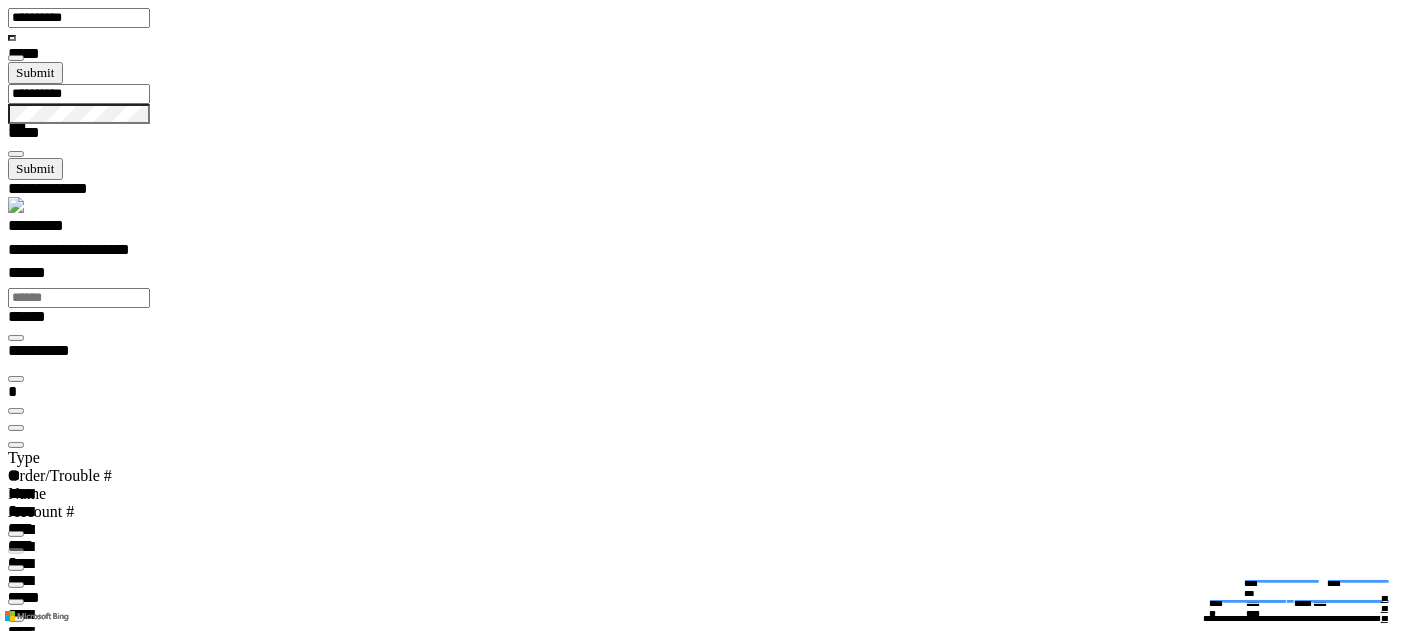 click at bounding box center (16, 22252) 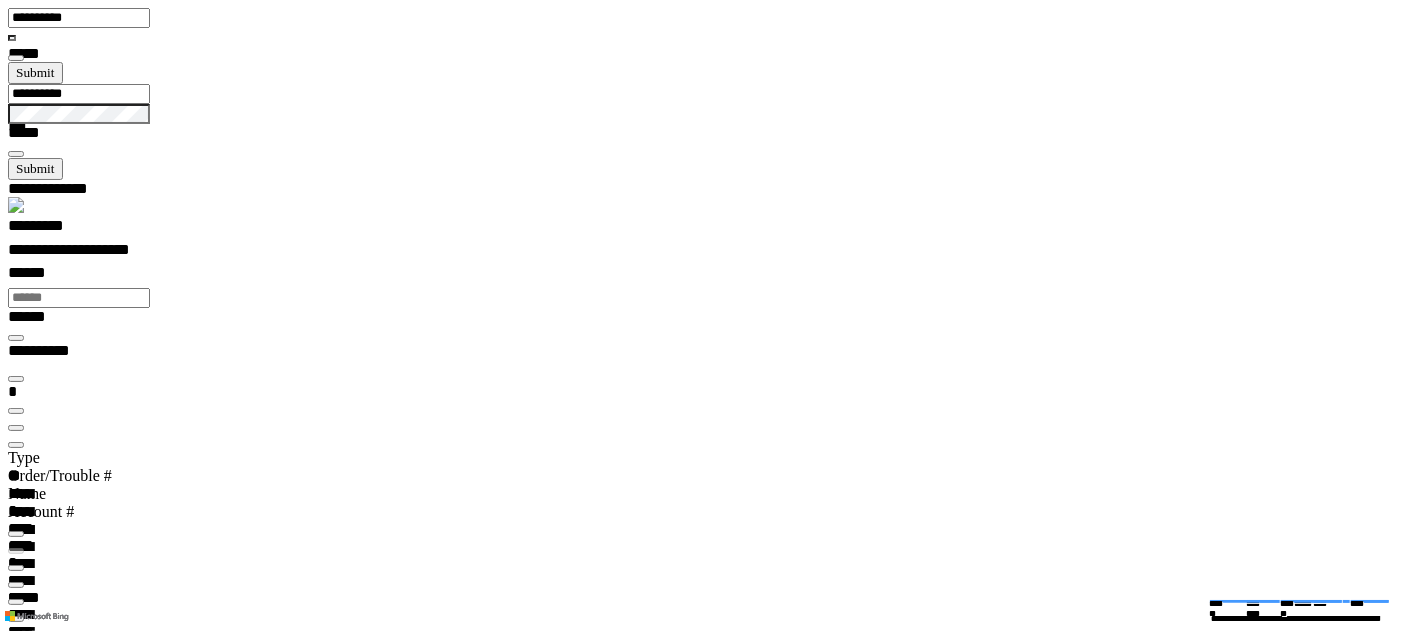 click on "**********" at bounding box center [70, 22513] 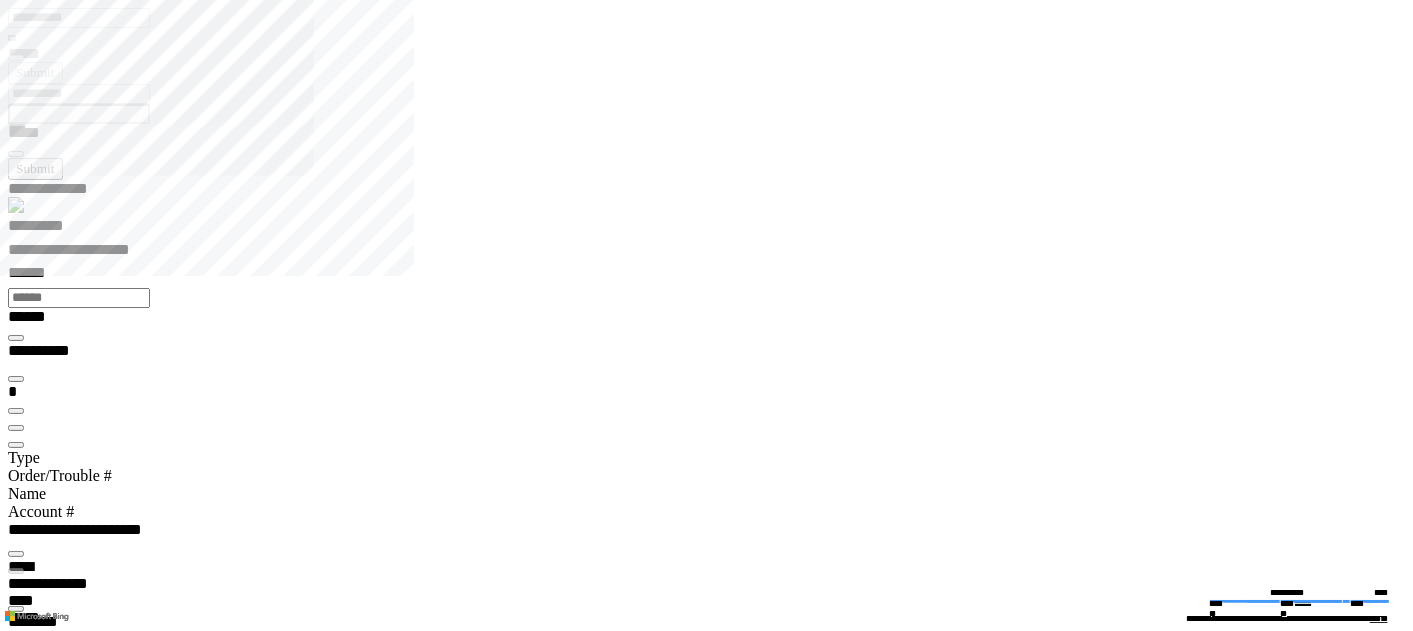 scroll, scrollTop: 31, scrollLeft: 119, axis: both 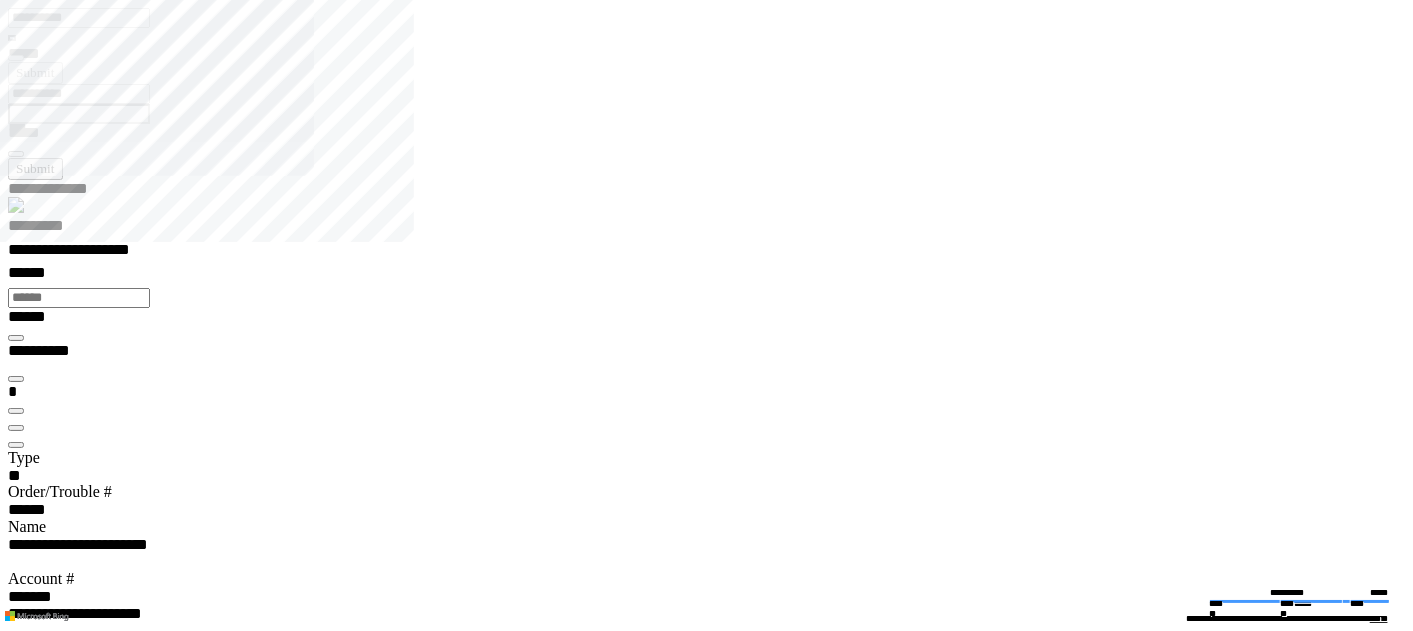 type on "*********" 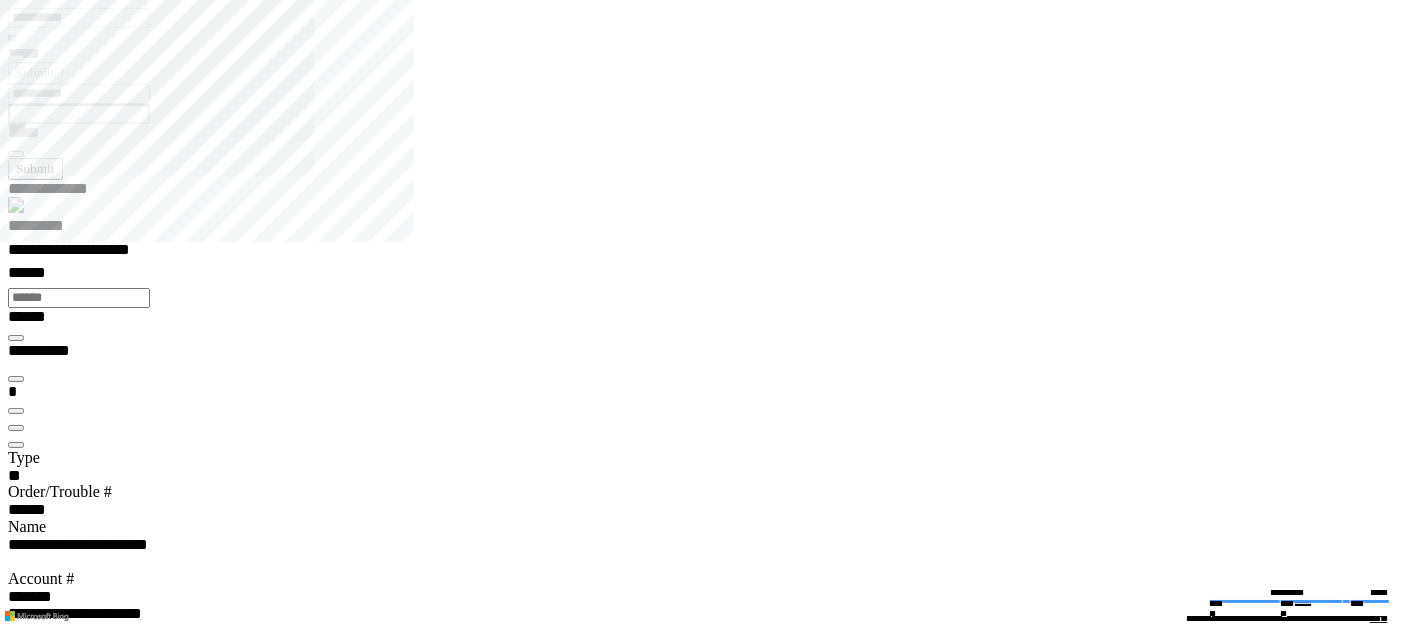 scroll, scrollTop: 251, scrollLeft: 0, axis: vertical 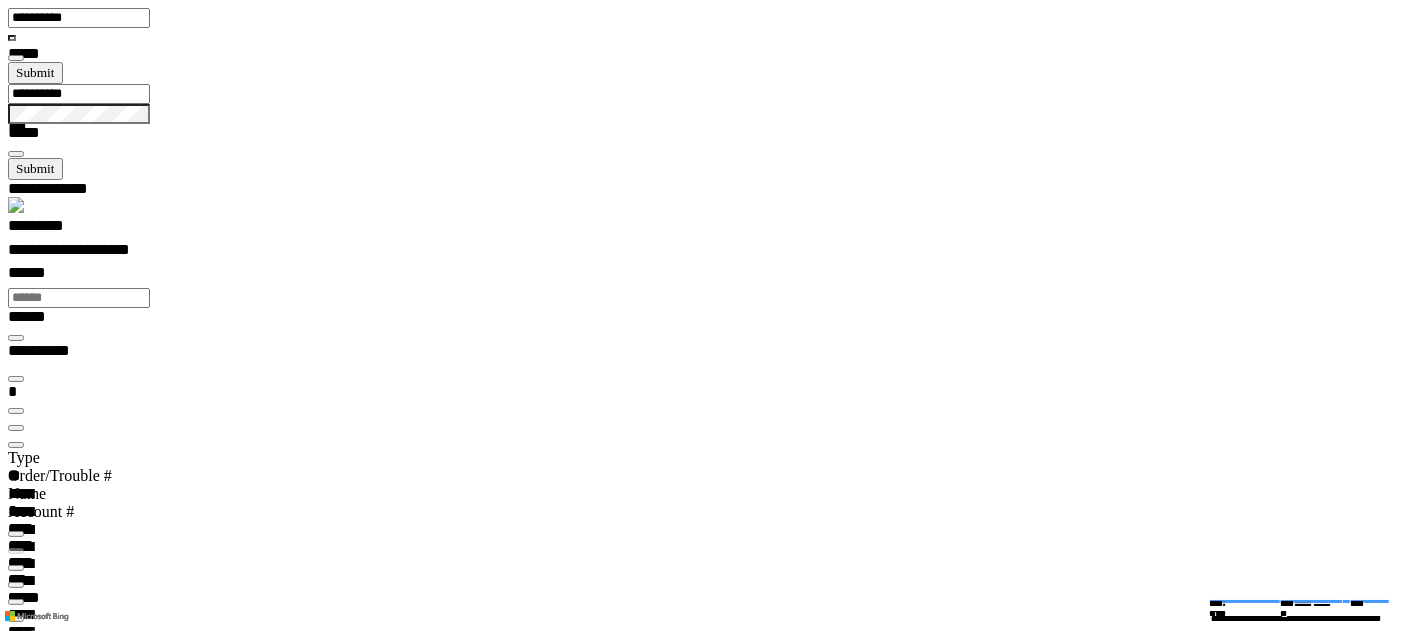 click on "**********" at bounding box center (714, 22739) 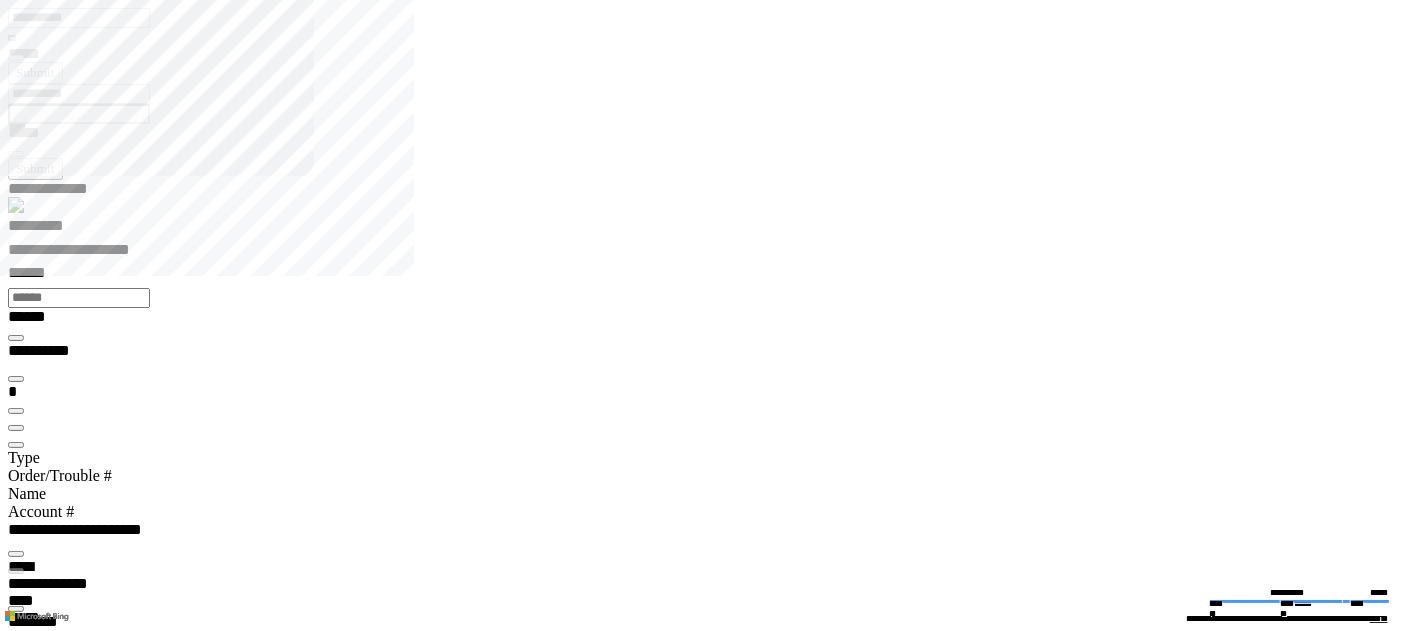 type on "*********" 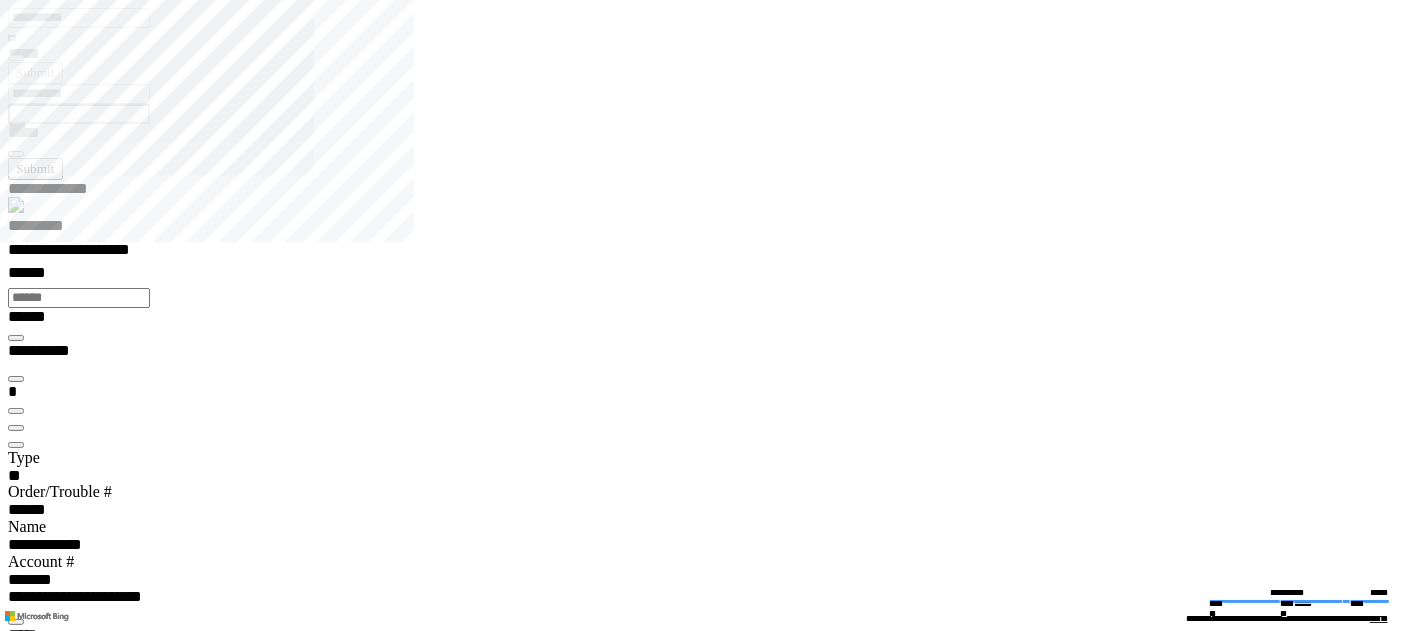 click on "**********" at bounding box center (260, 4949) 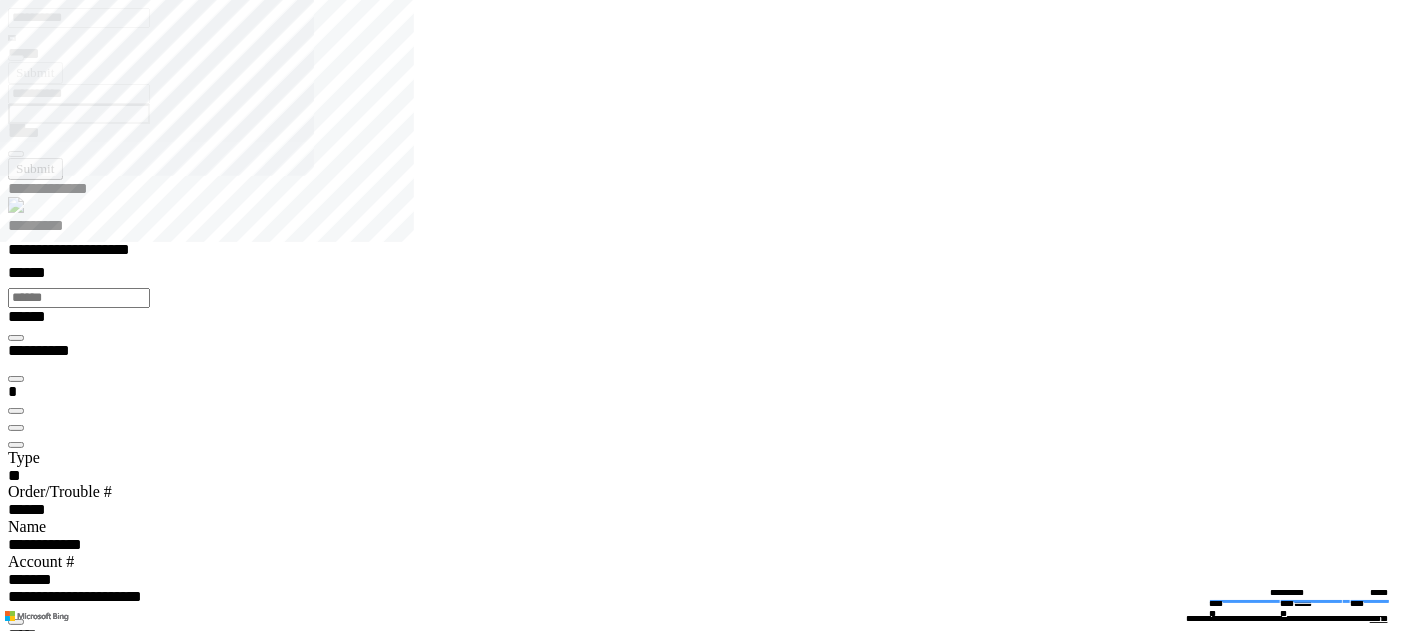 scroll, scrollTop: 158, scrollLeft: 0, axis: vertical 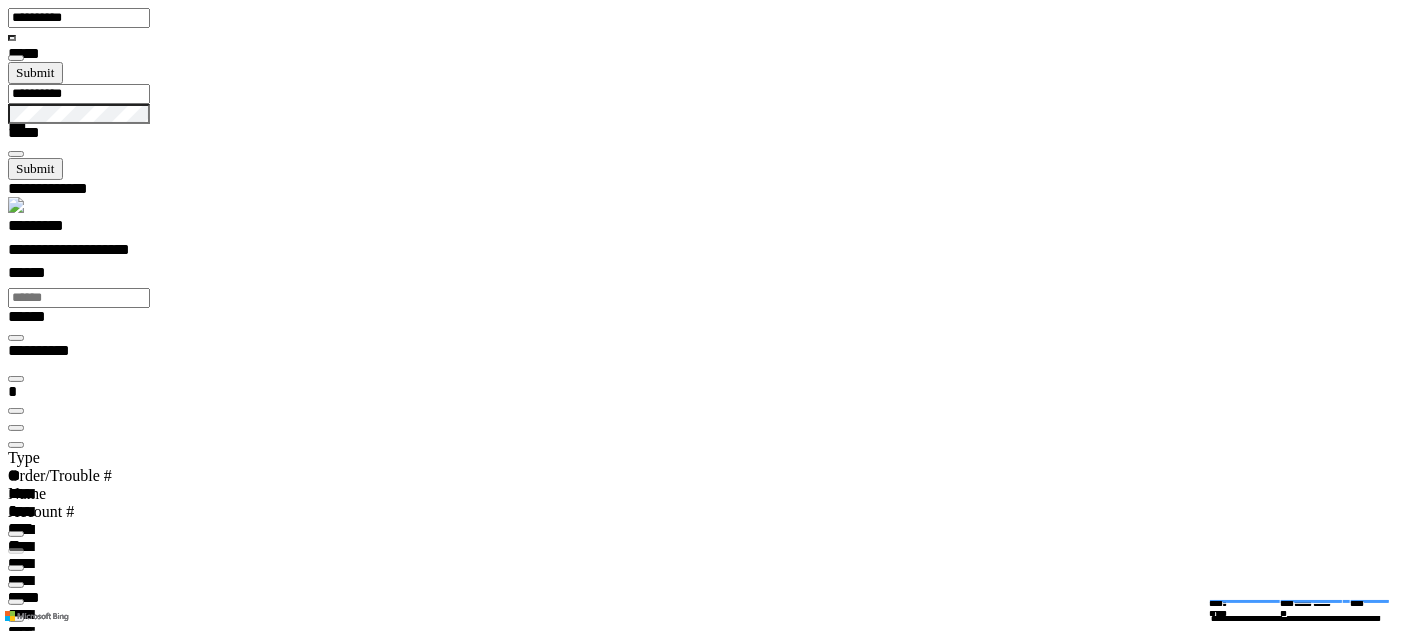 click on "**********" at bounding box center (70, 22847) 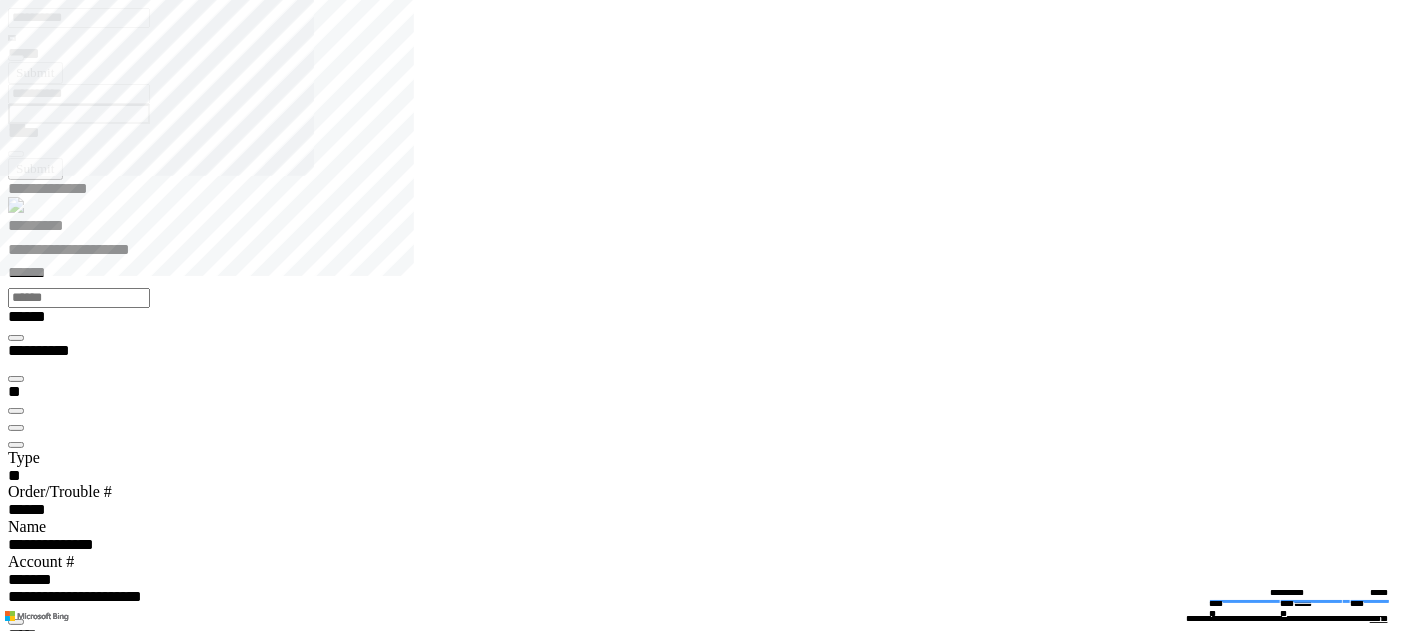 type on "*********" 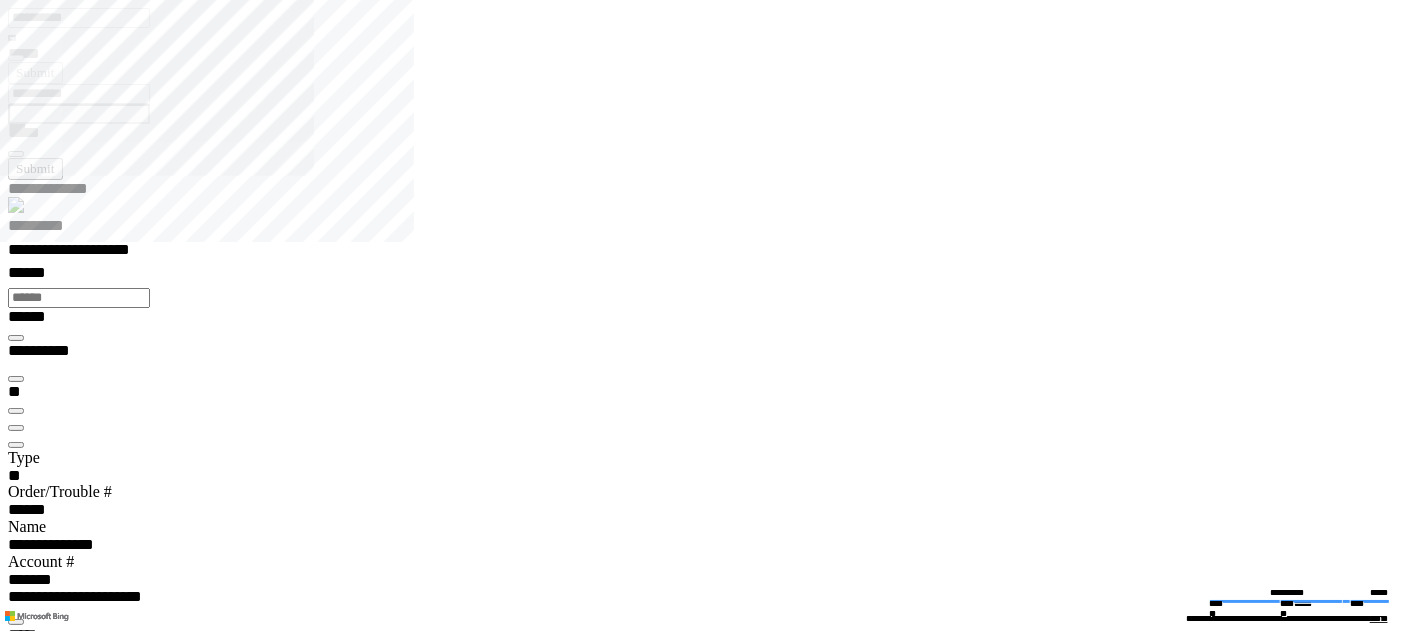 click on "**********" at bounding box center (541, 5346) 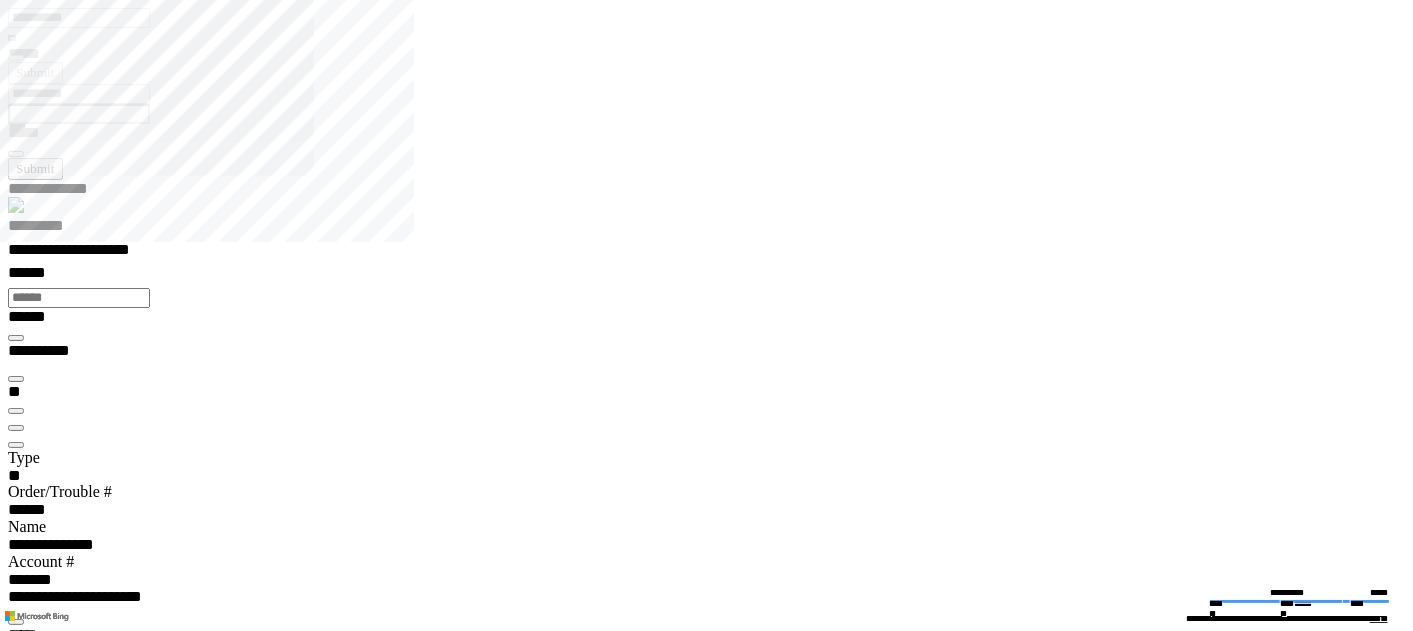 scroll, scrollTop: 99473, scrollLeft: 99800, axis: both 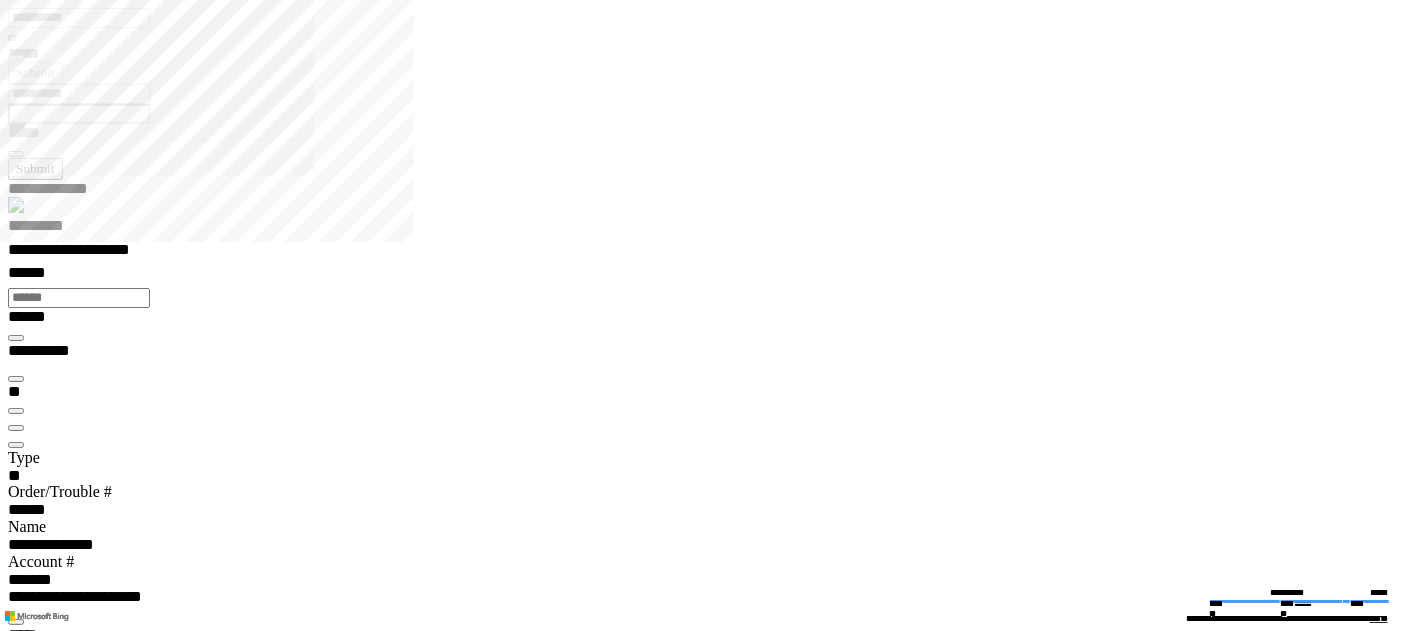 click at bounding box center [16, 445] 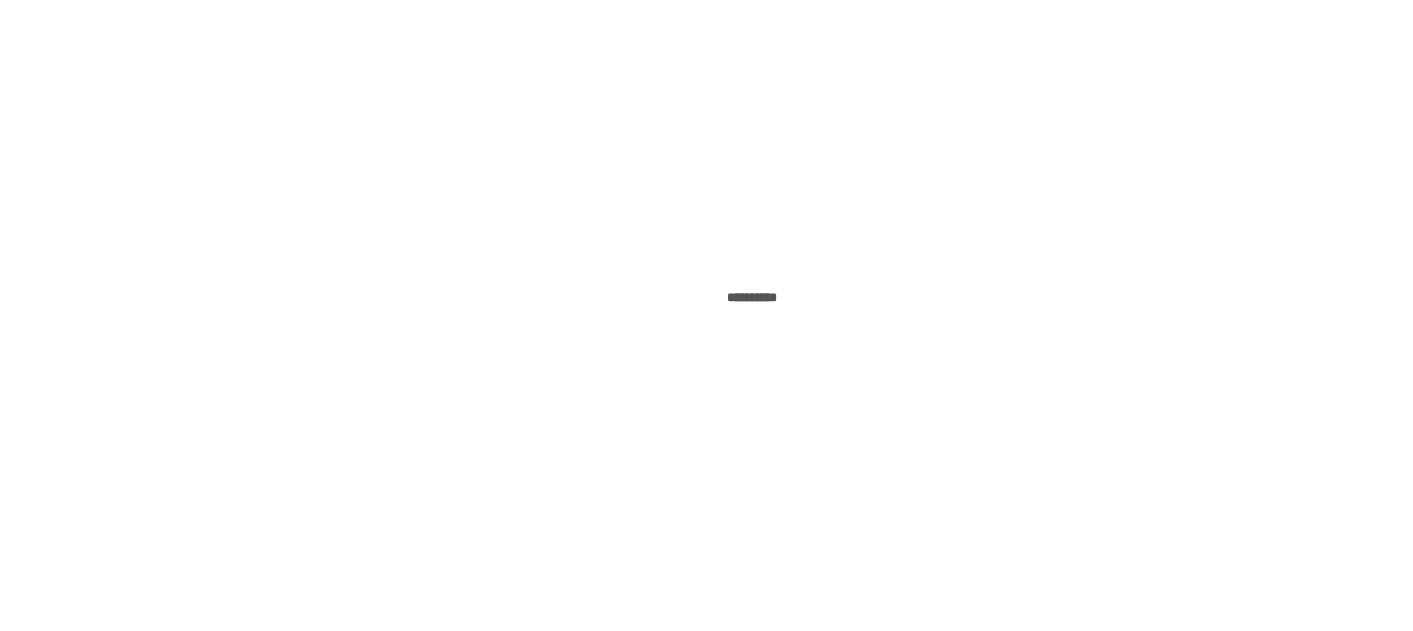 scroll, scrollTop: 0, scrollLeft: 0, axis: both 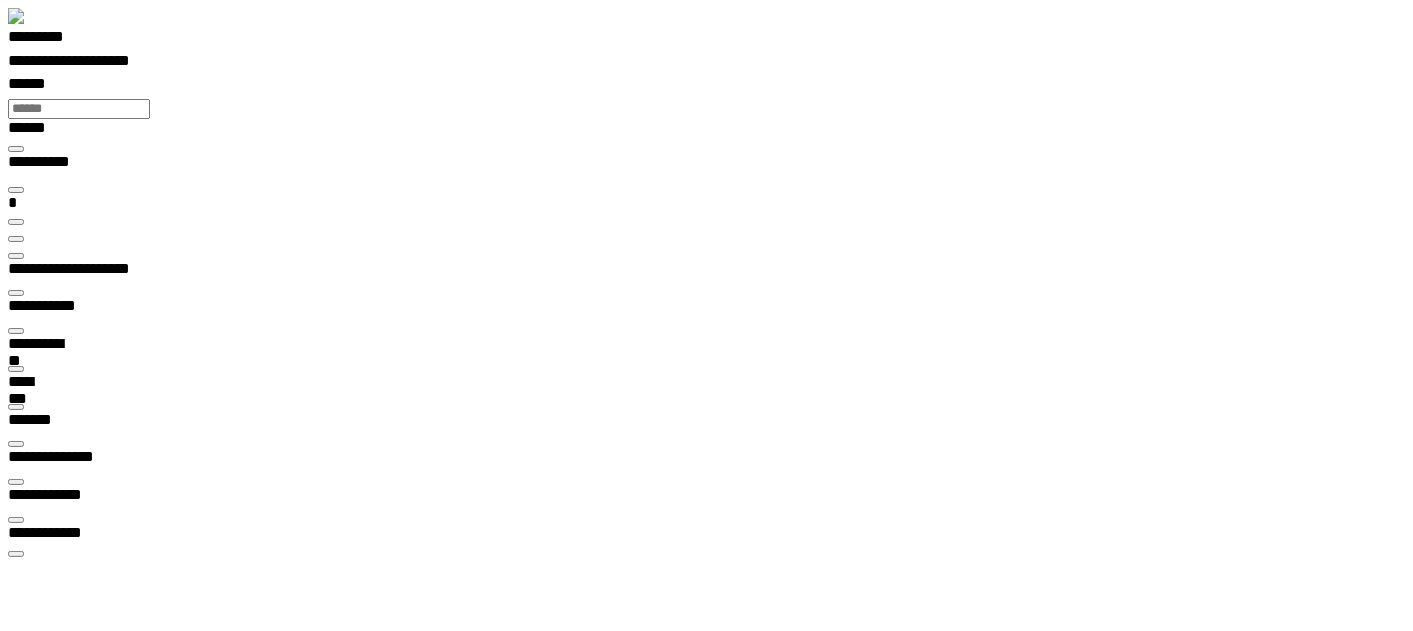 type on "***" 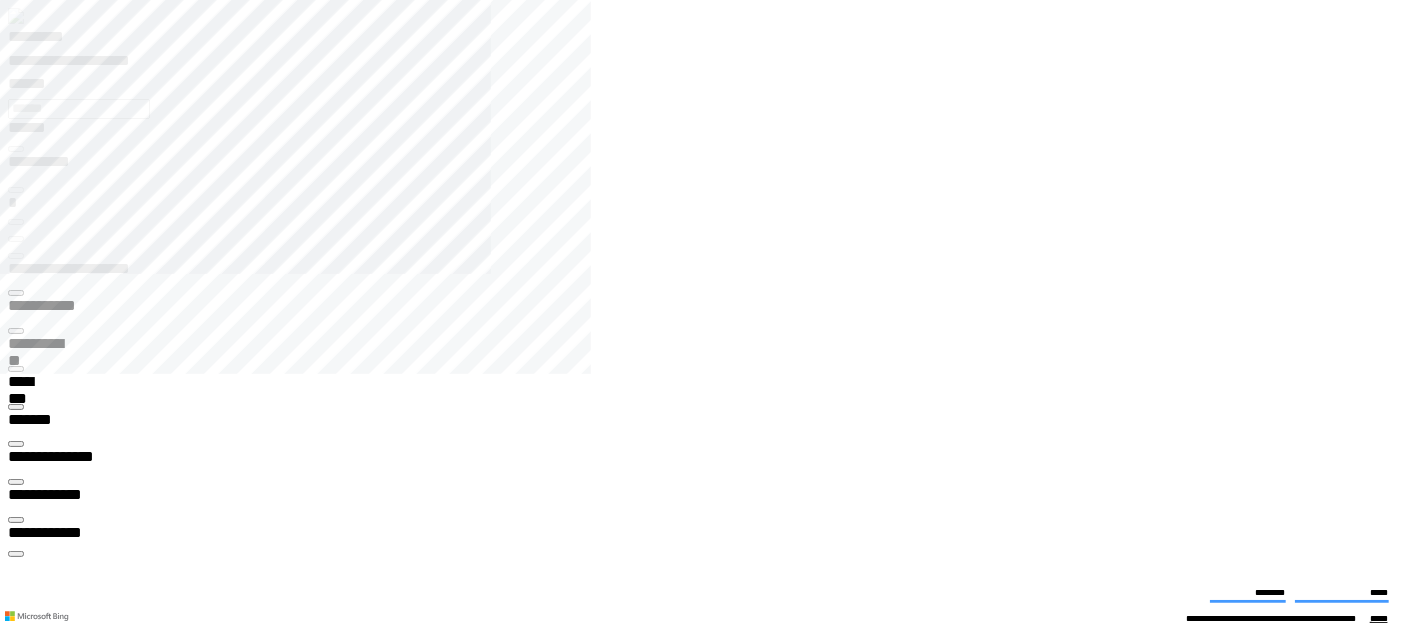 click 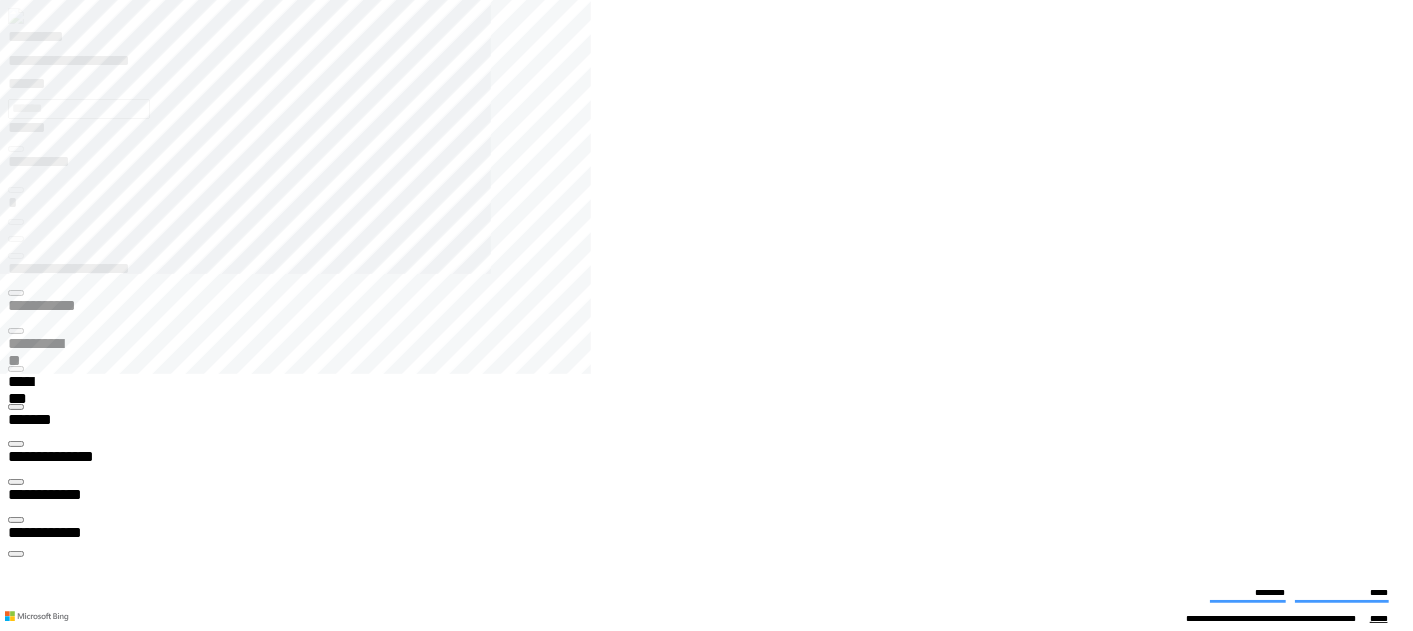 click 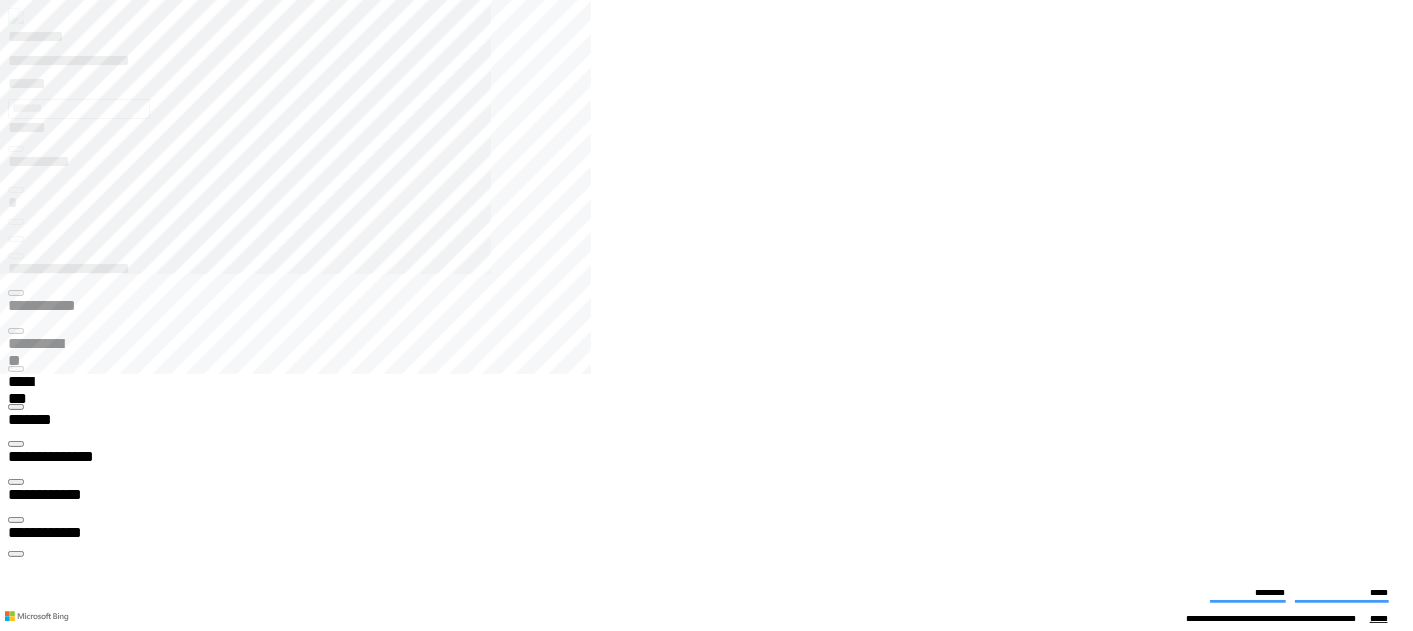 click at bounding box center (714, 1821) 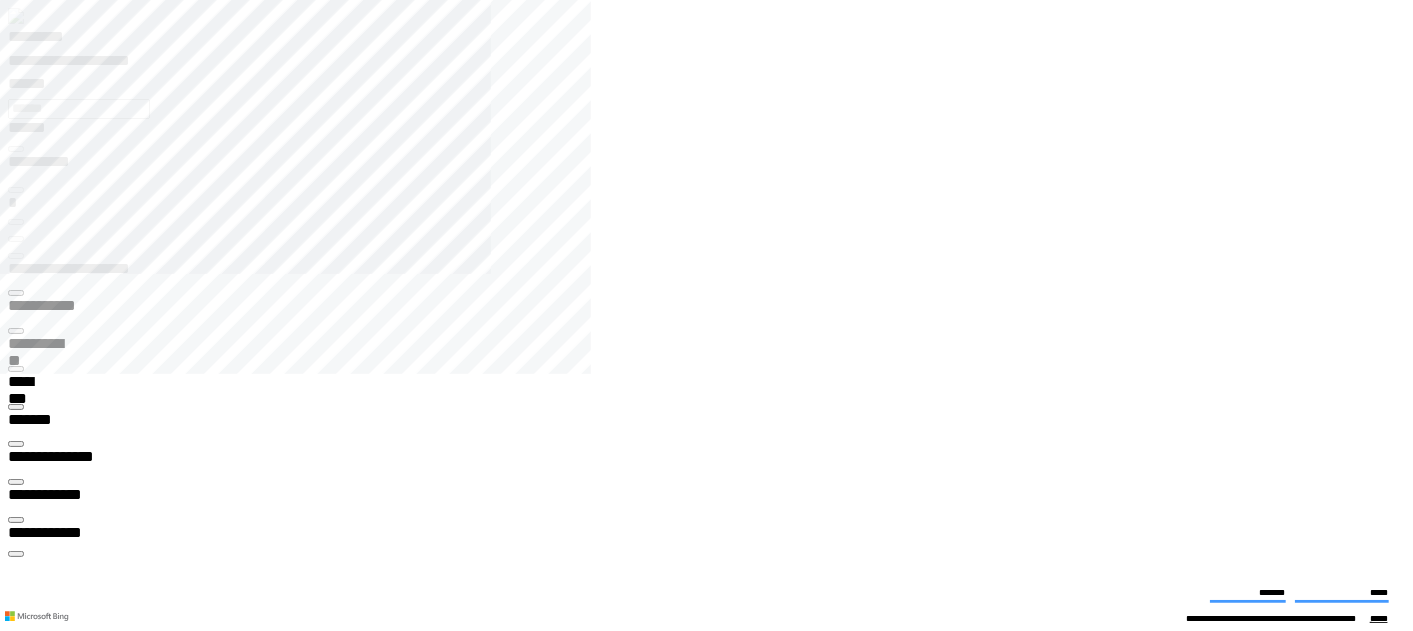 click 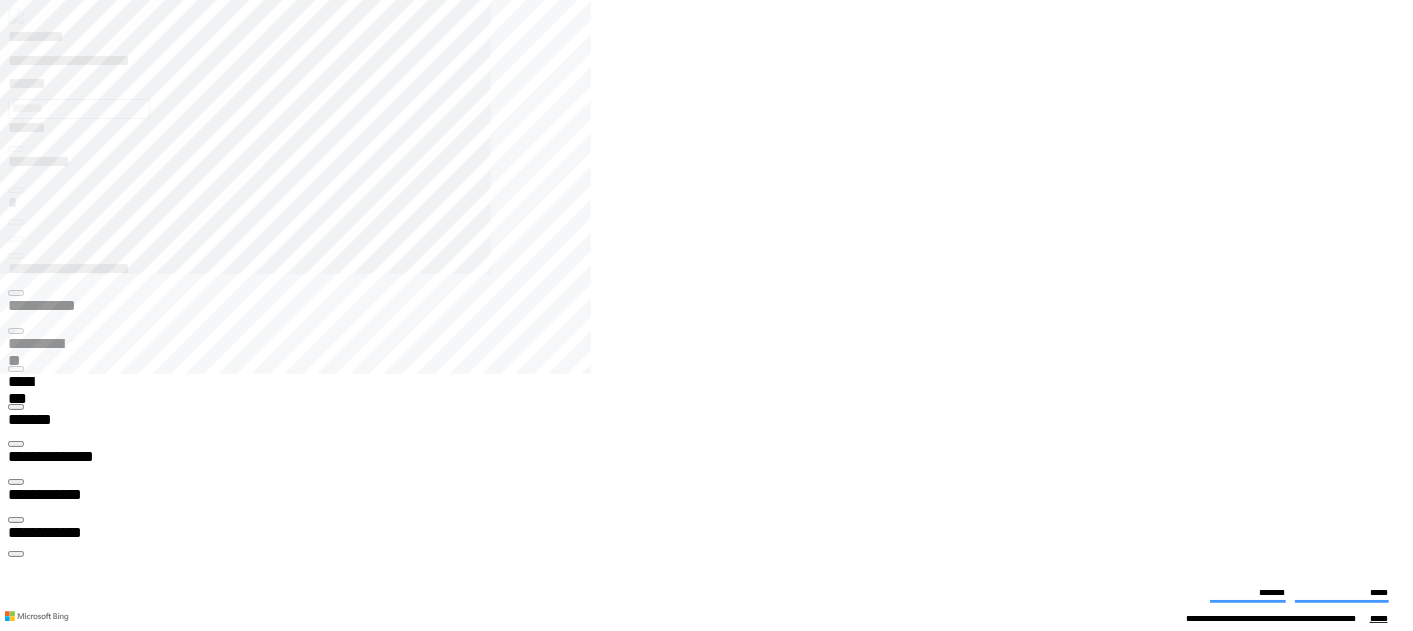 scroll, scrollTop: 99868, scrollLeft: 99862, axis: both 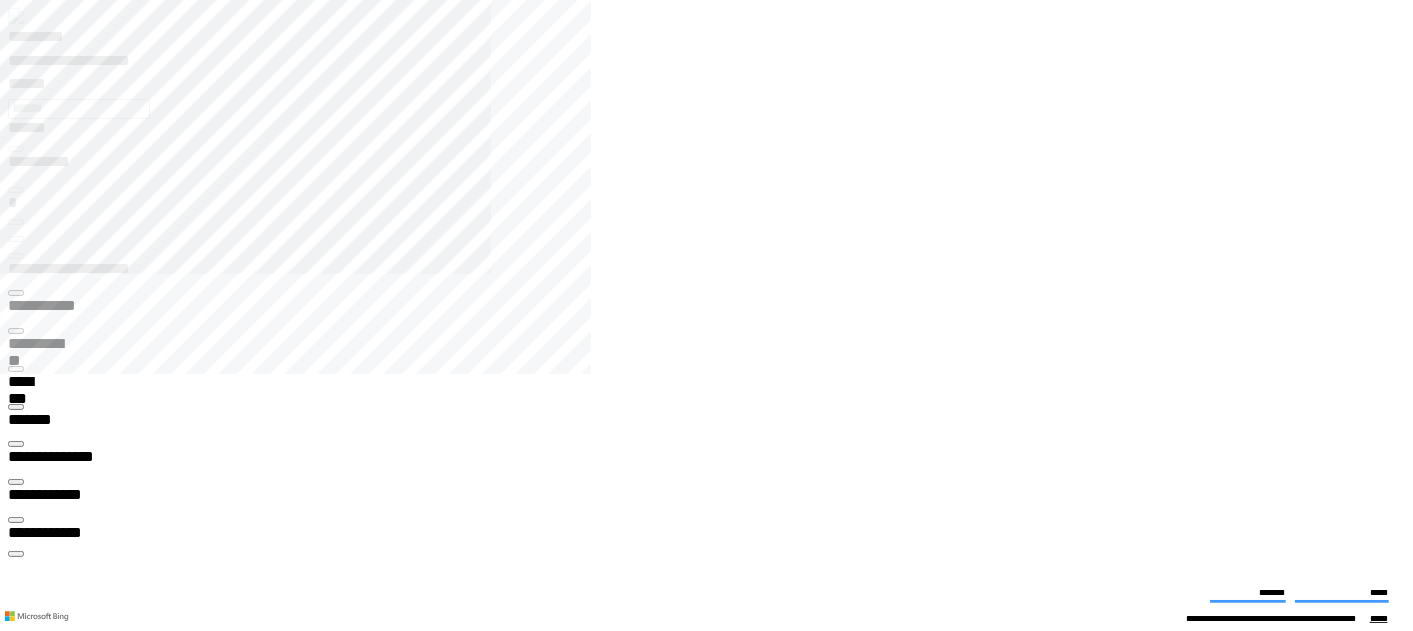 click 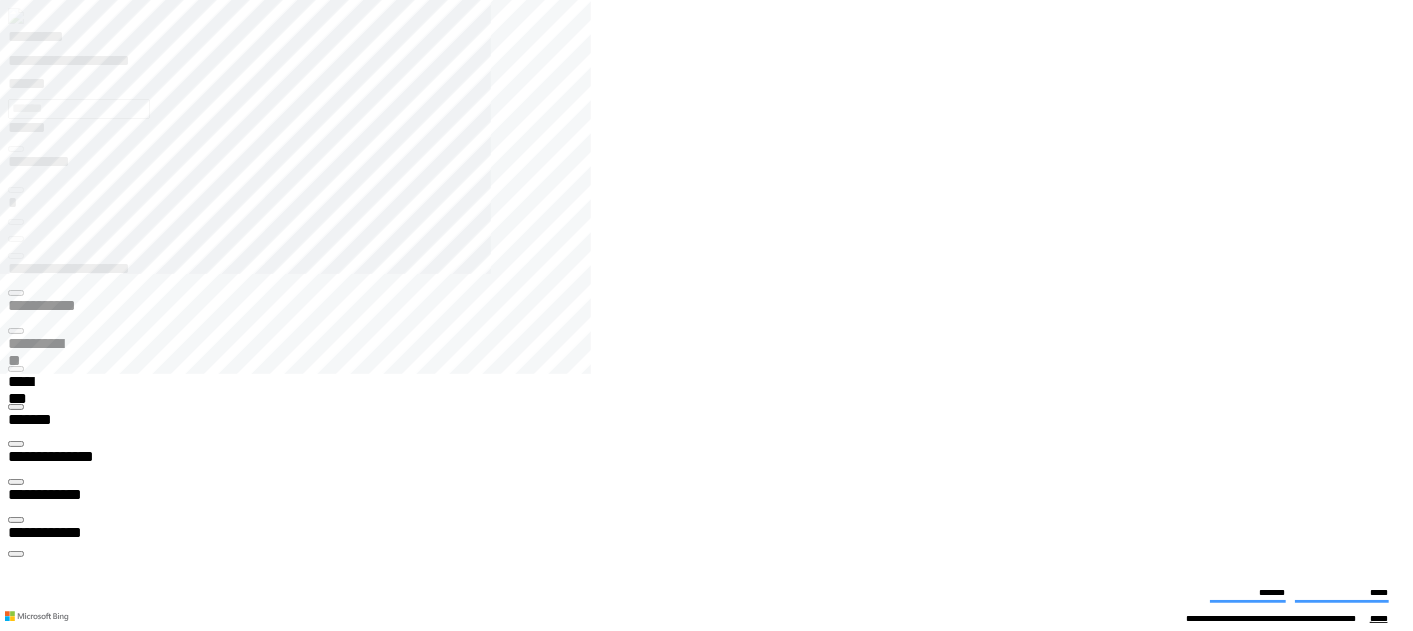 click at bounding box center [714, 1821] 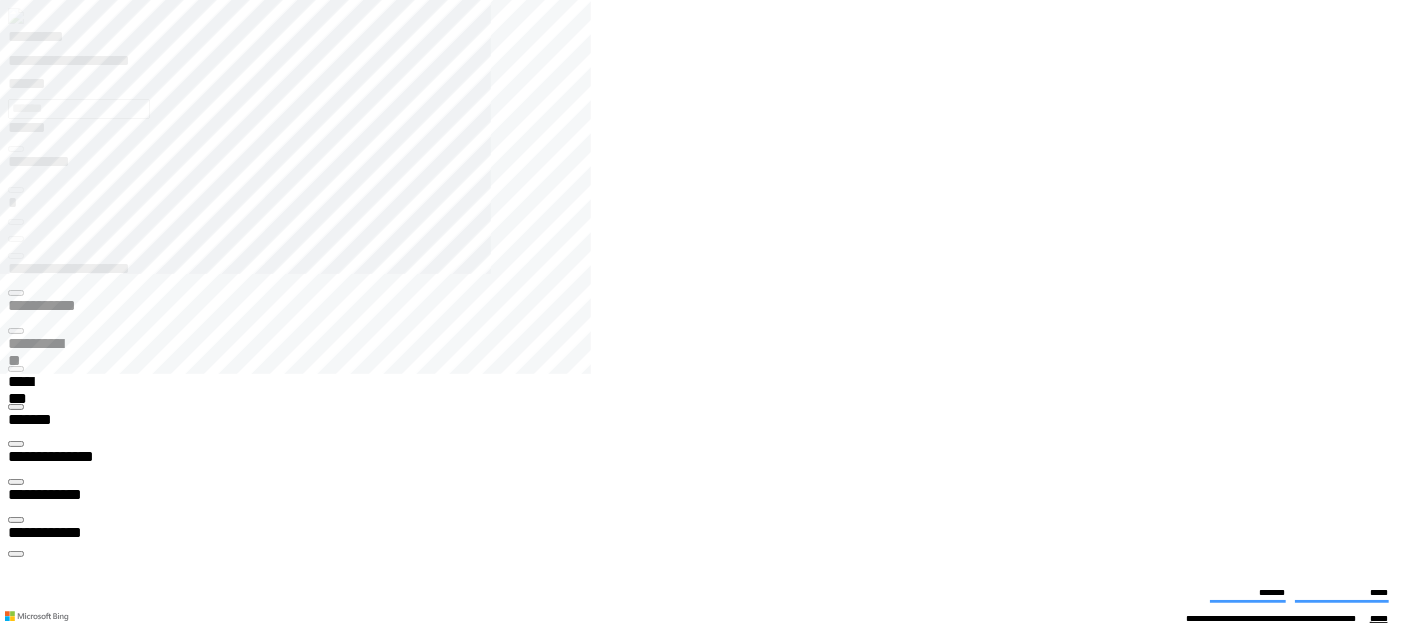 click 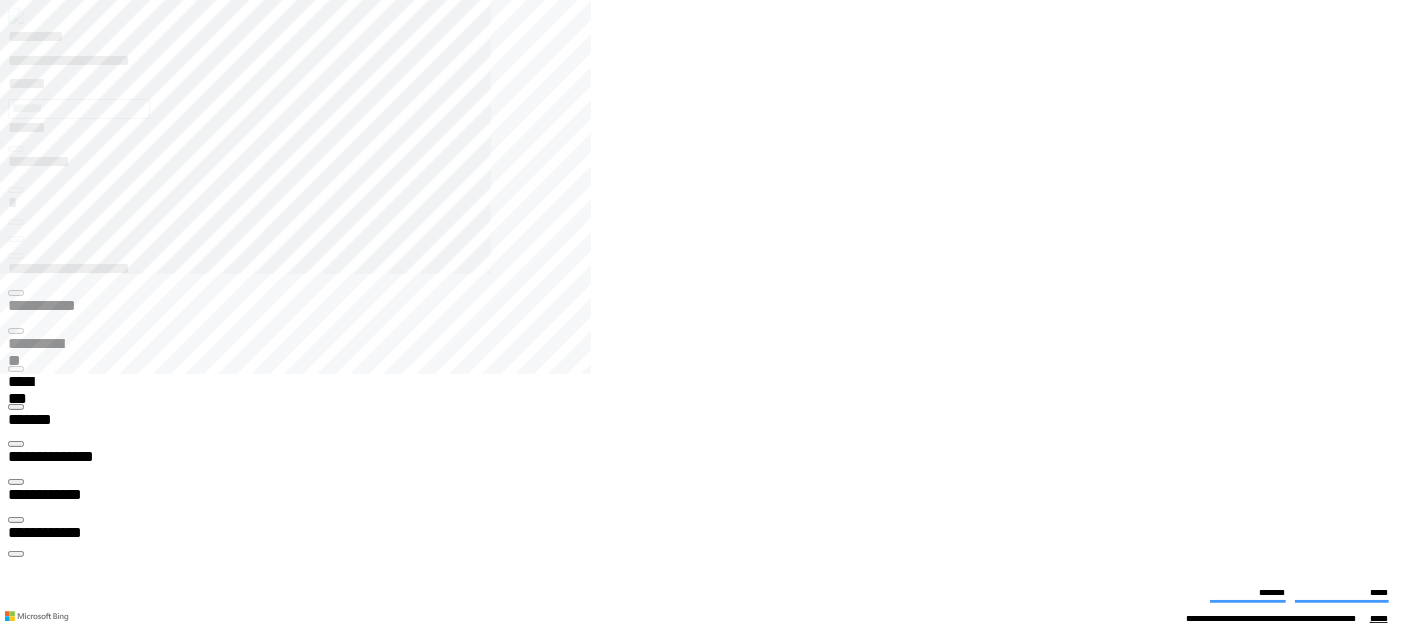 scroll, scrollTop: 99868, scrollLeft: 99862, axis: both 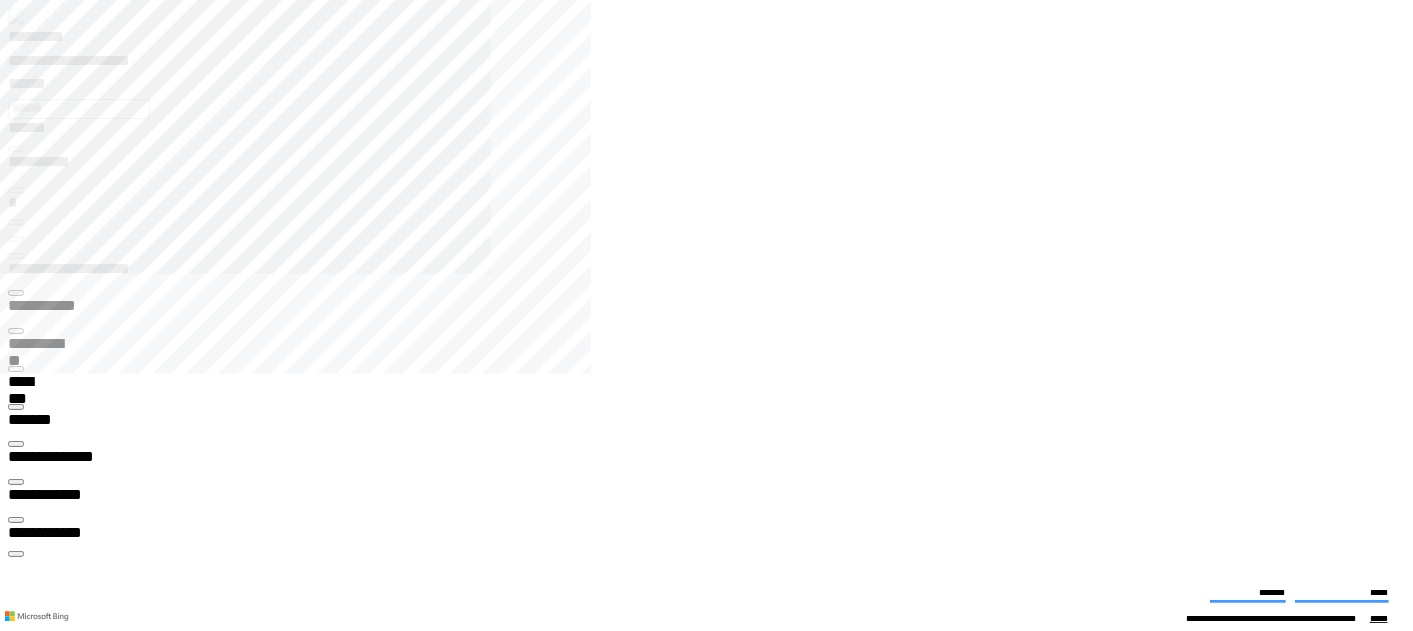 click 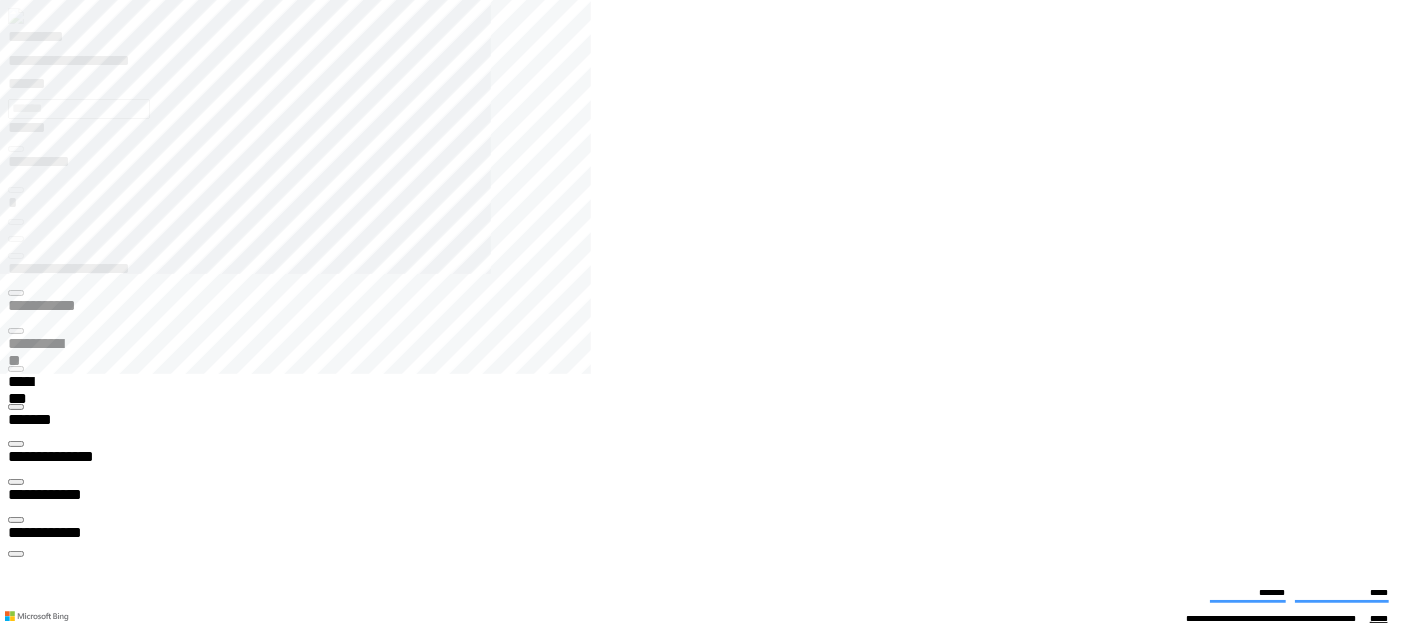 click 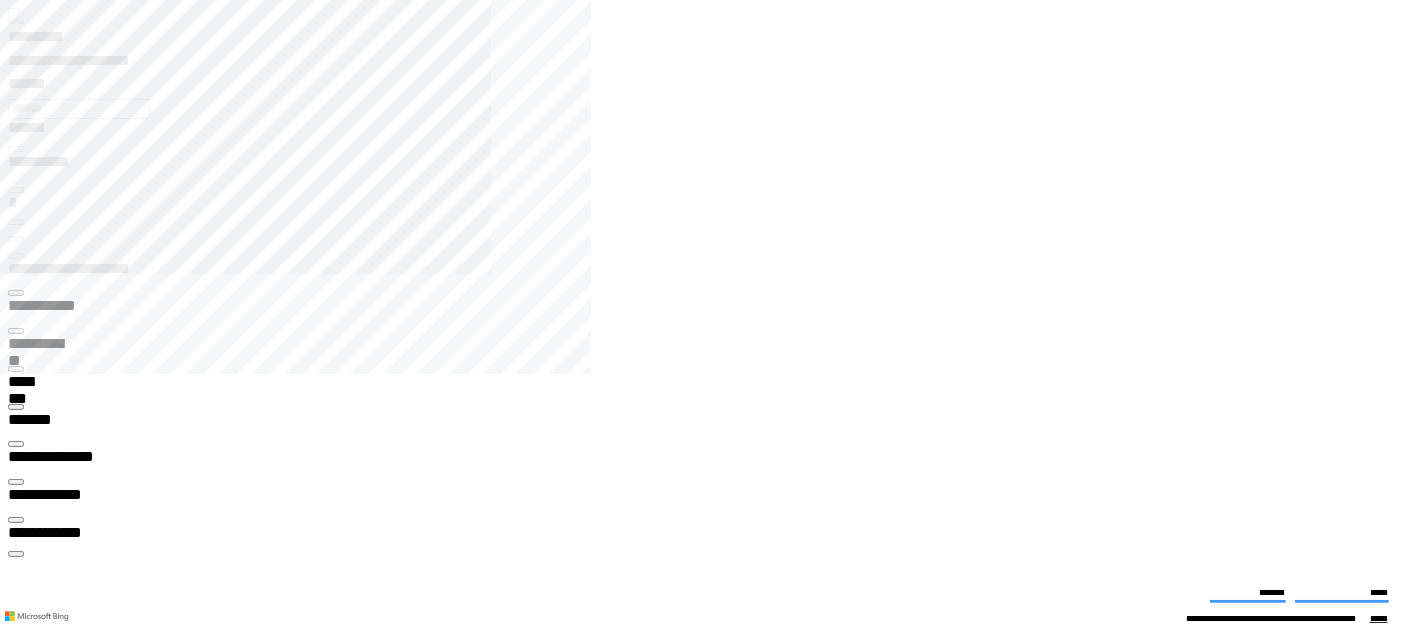 click 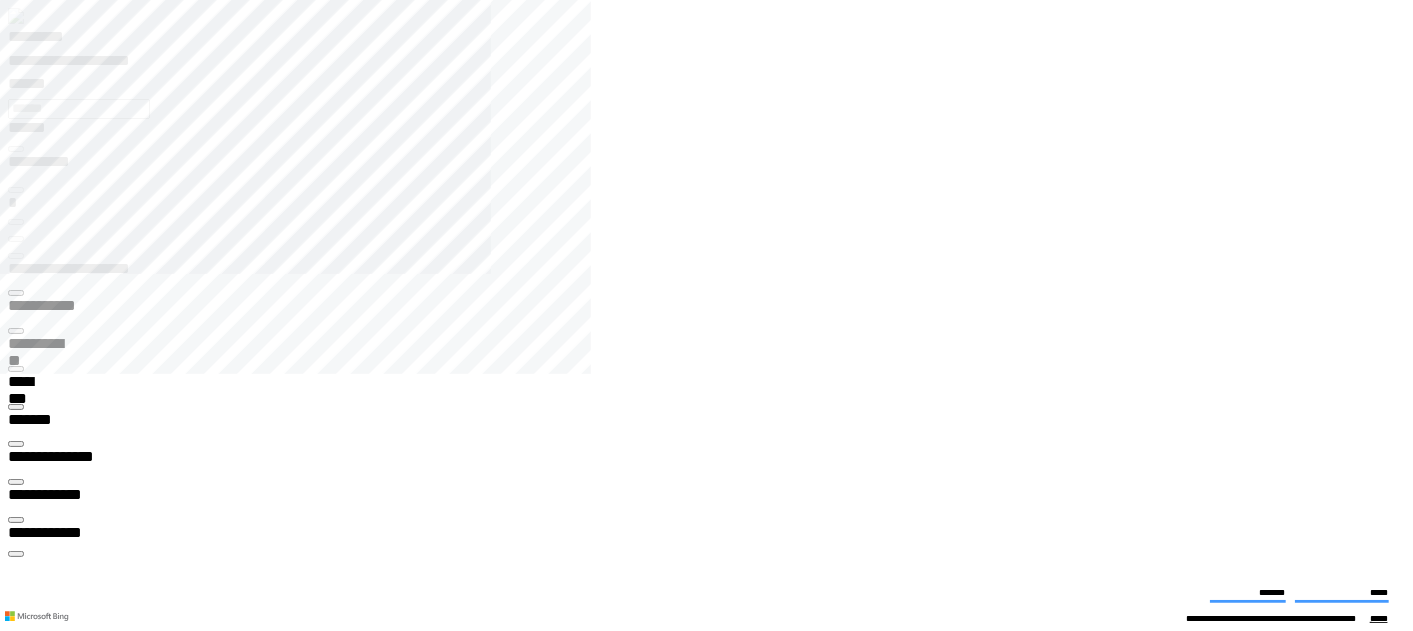 click at bounding box center [714, 1821] 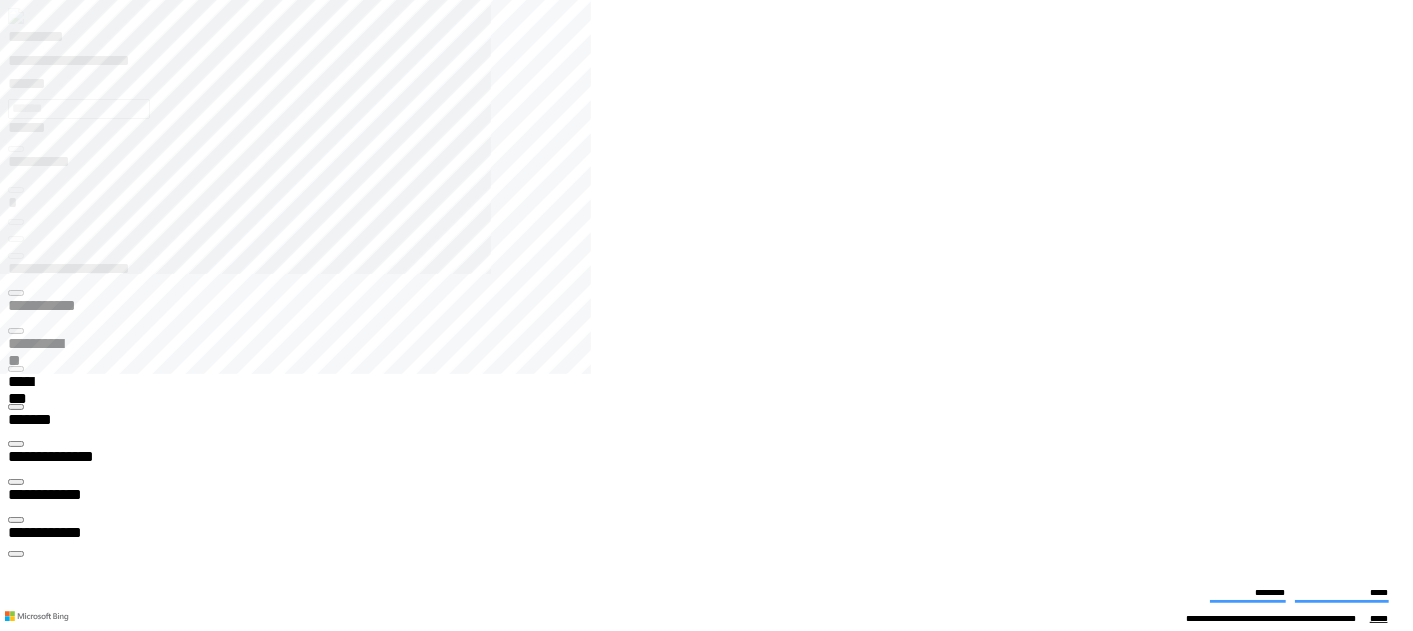 click 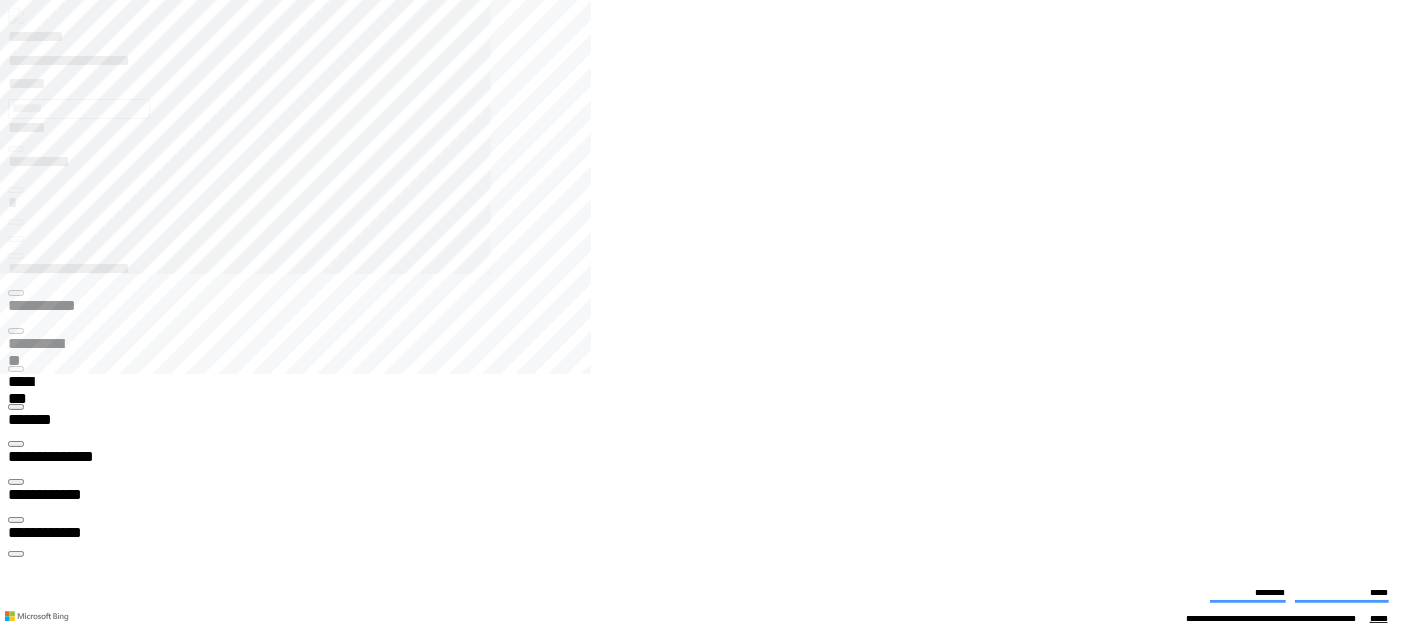 scroll, scrollTop: 99868, scrollLeft: 99862, axis: both 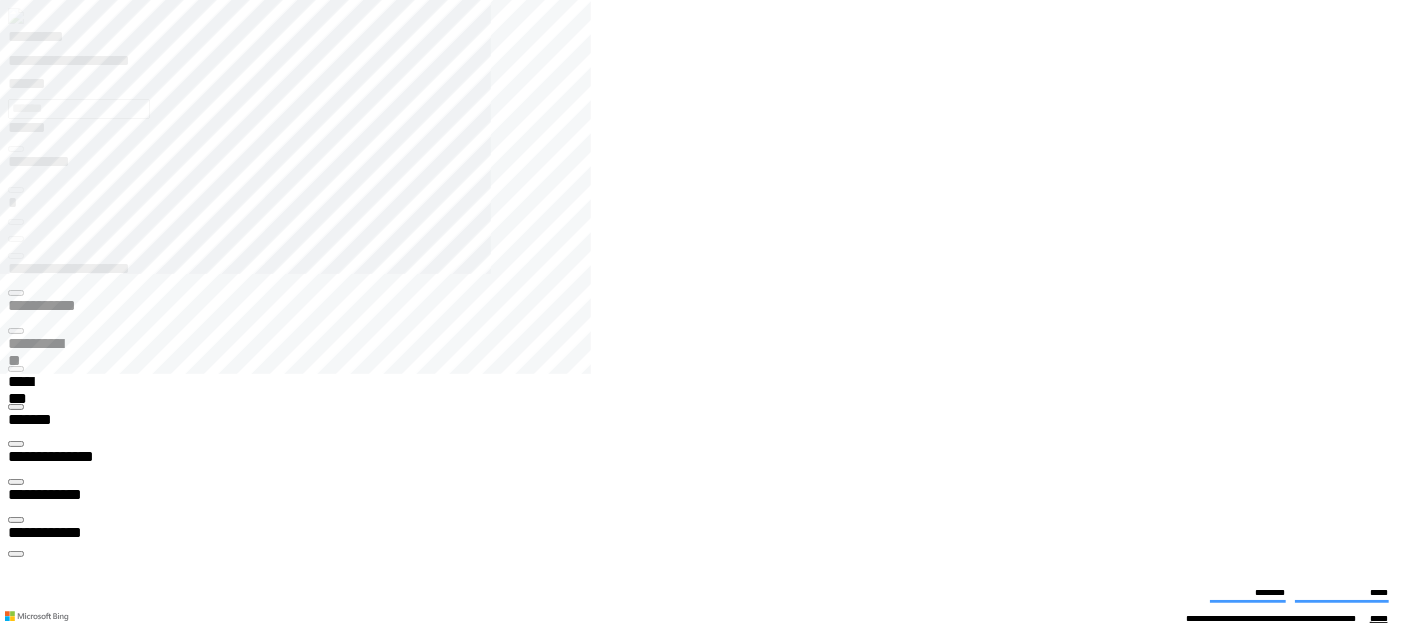 click 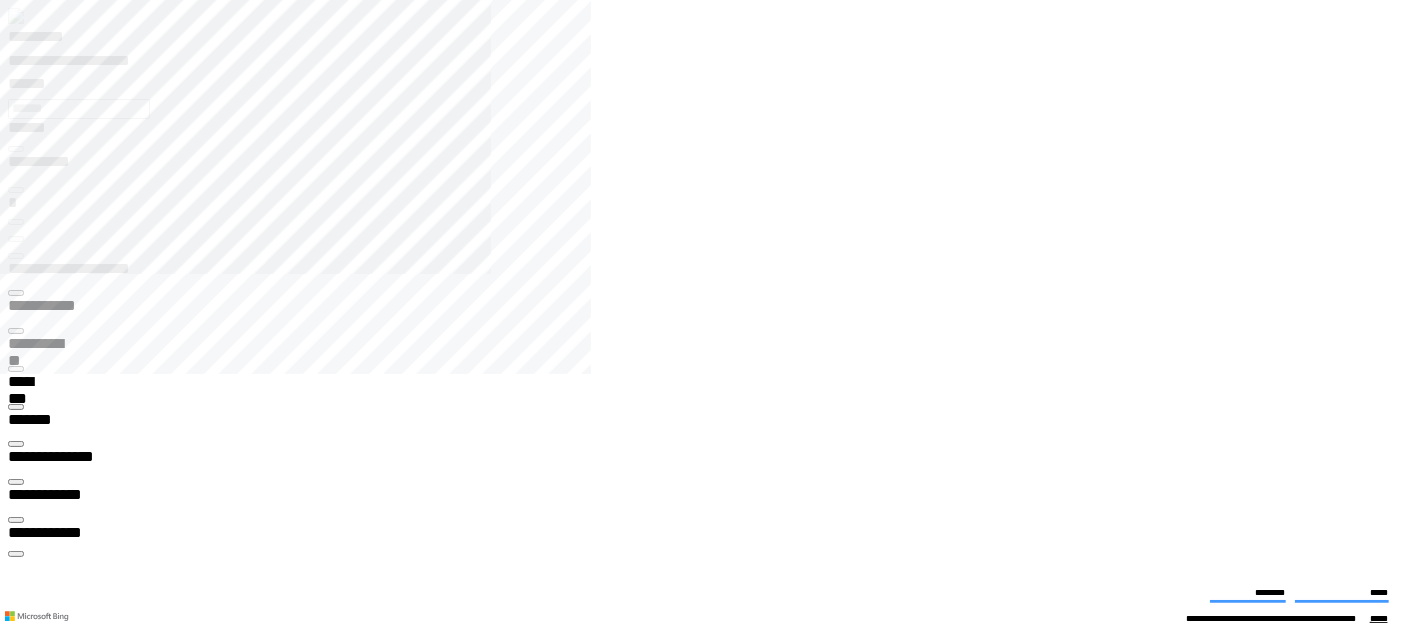 click at bounding box center (714, 1821) 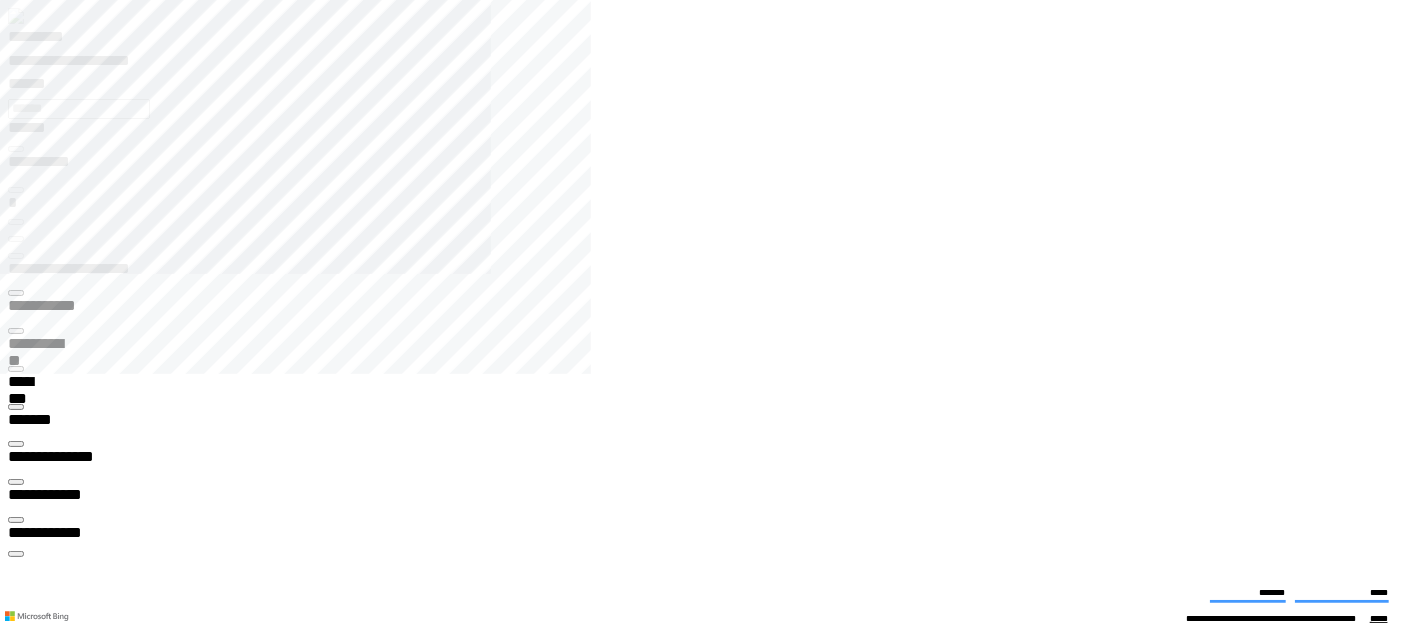 click 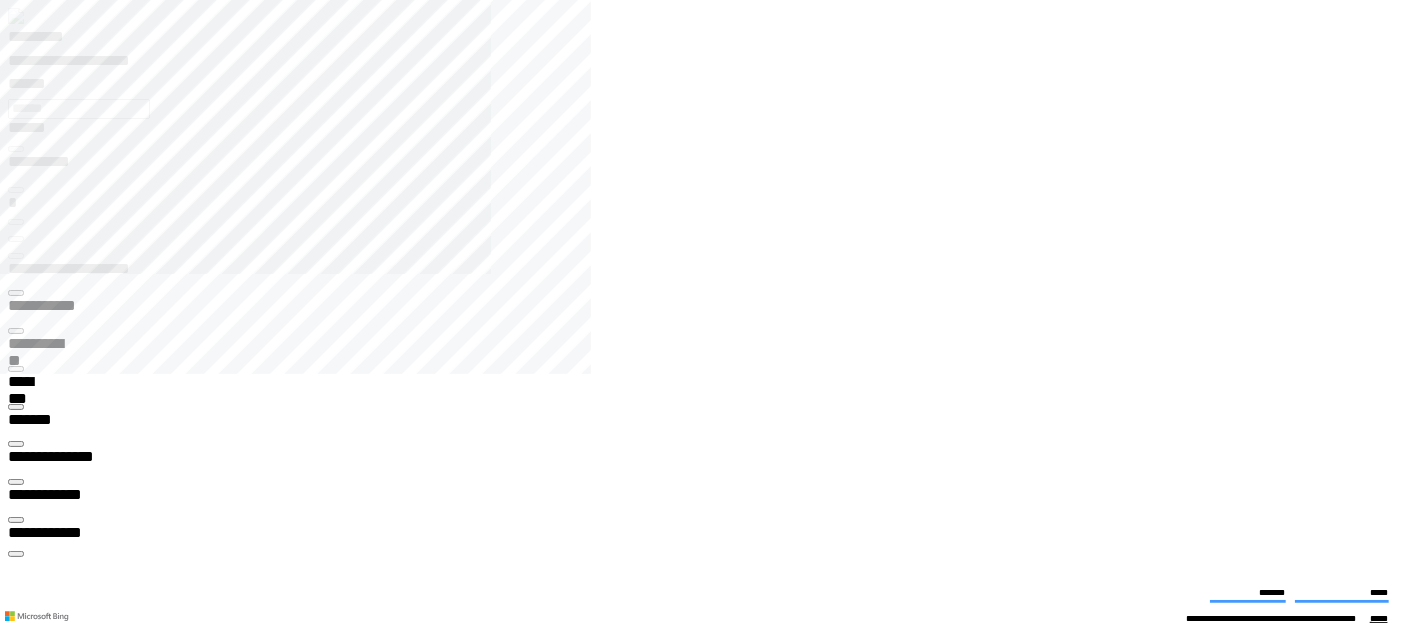 scroll, scrollTop: 99868, scrollLeft: 99862, axis: both 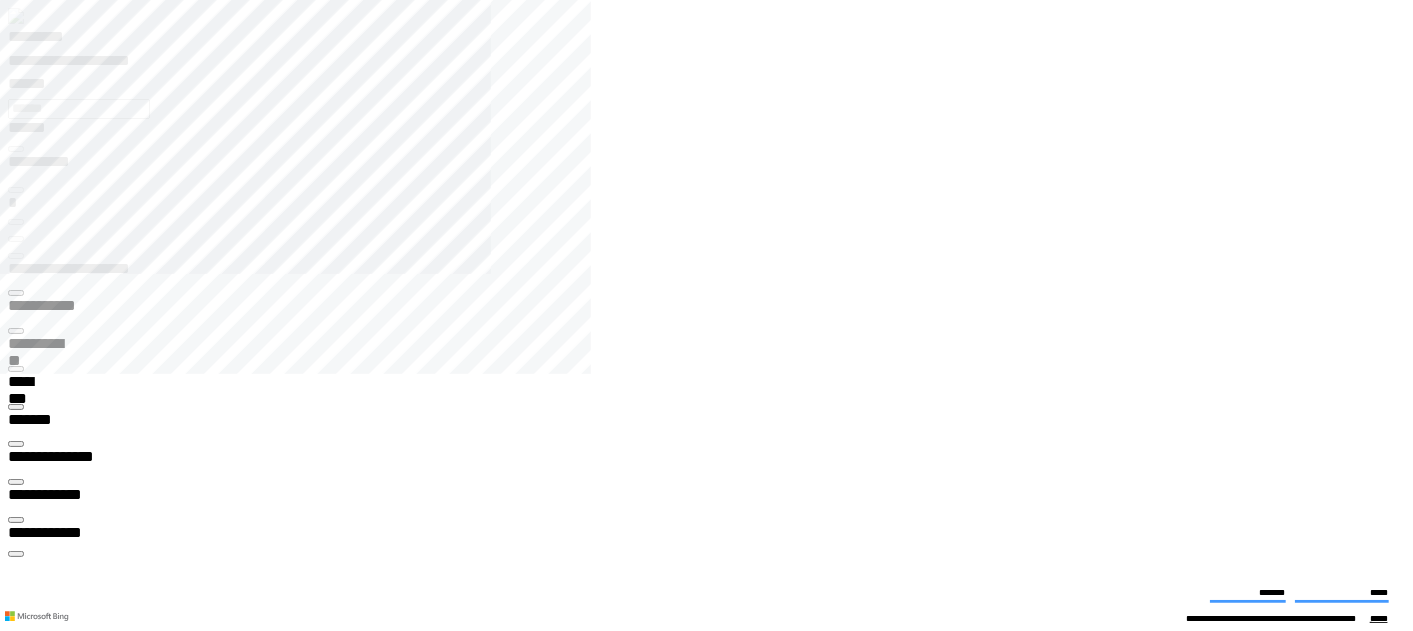click 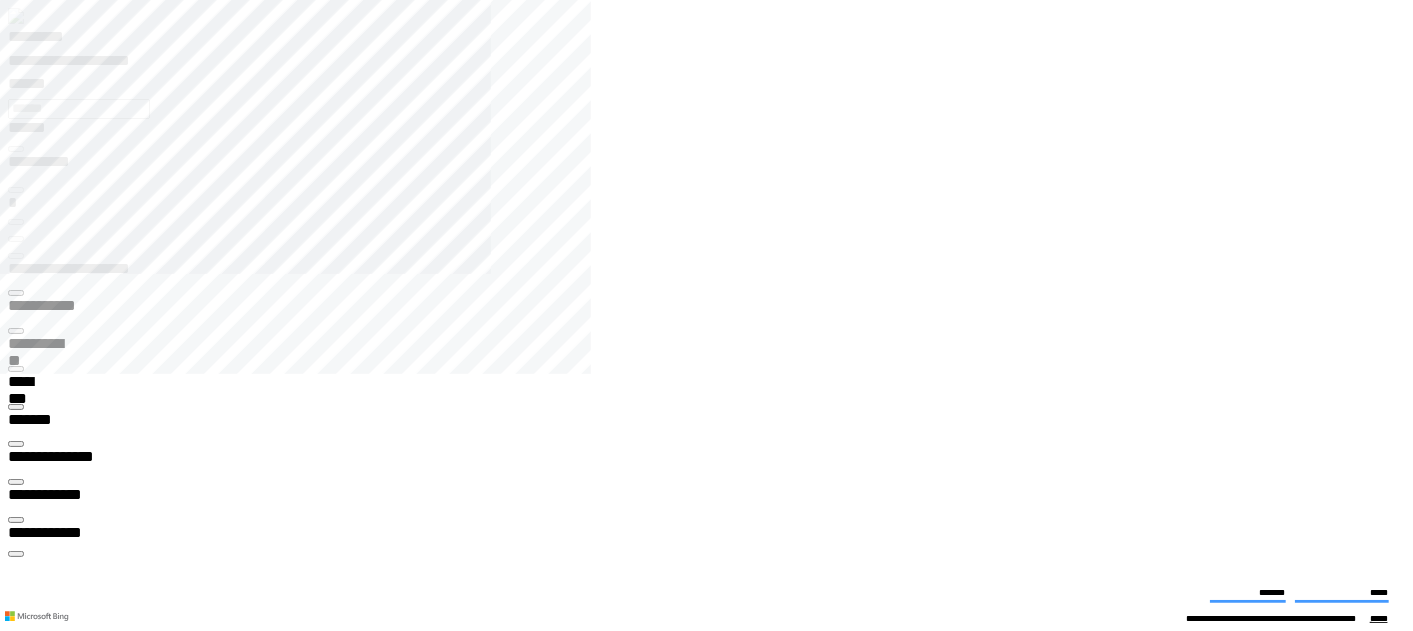 click at bounding box center (714, 1821) 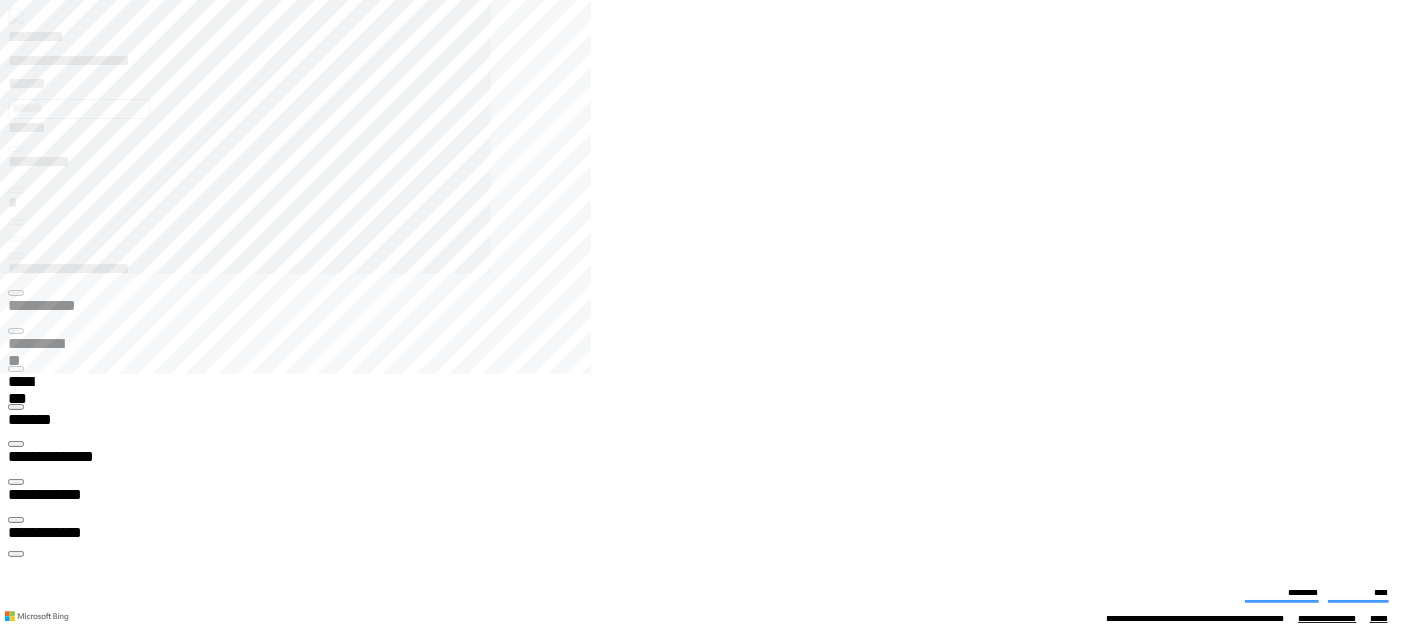 click 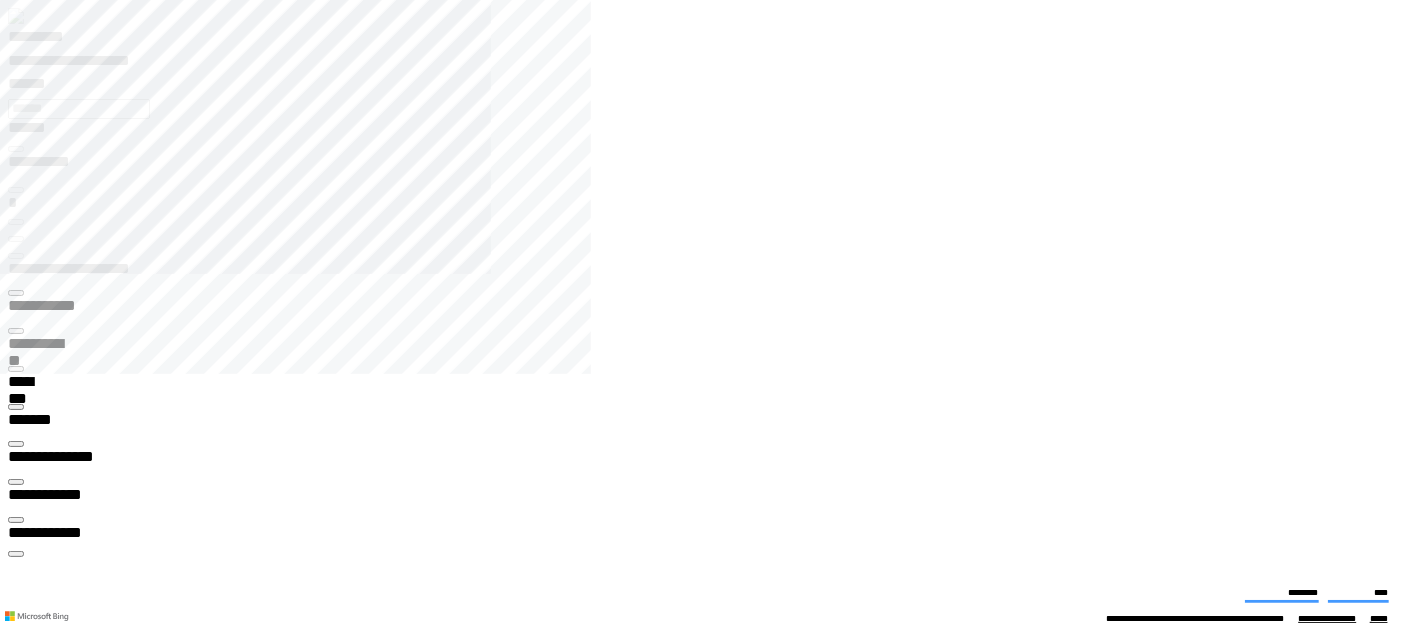 scroll, scrollTop: 99868, scrollLeft: 99862, axis: both 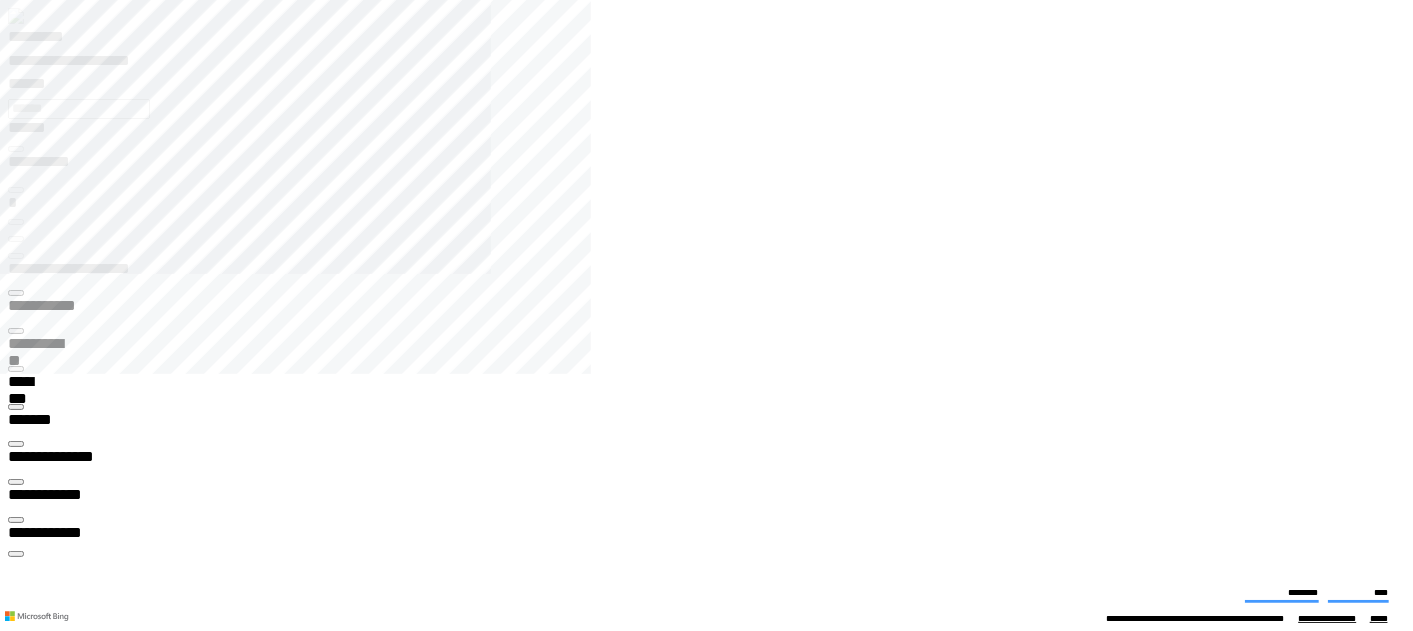 click 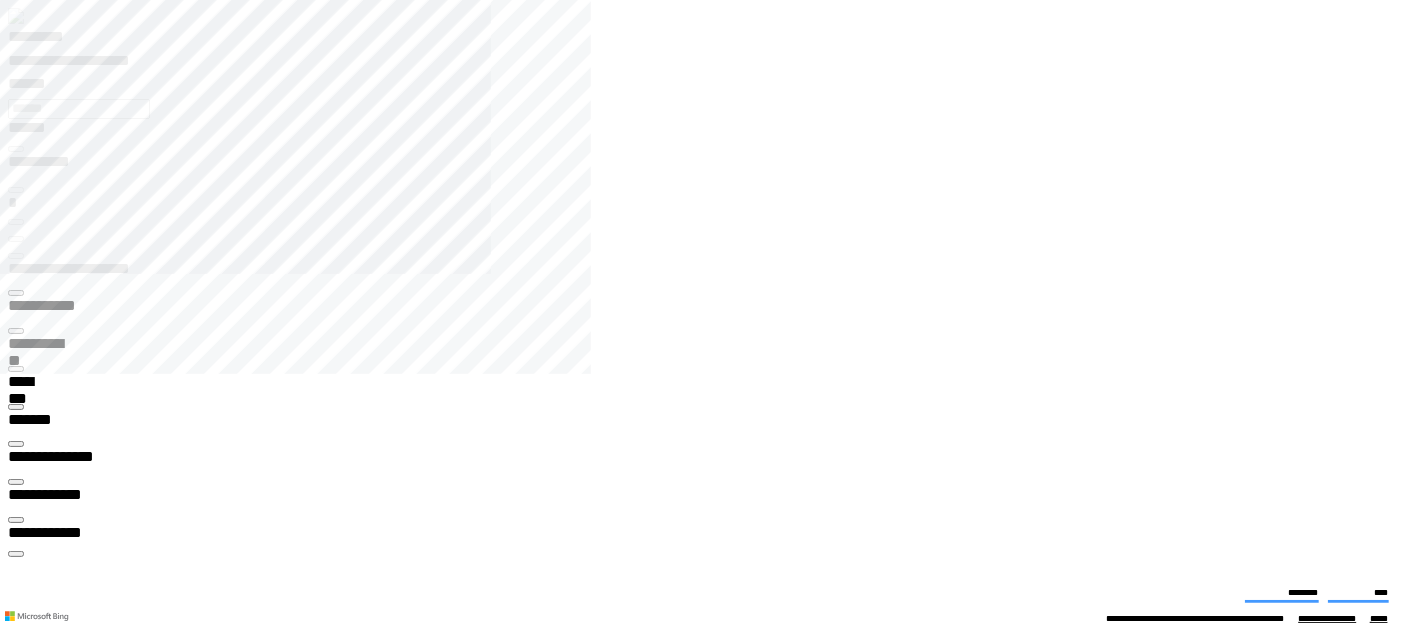 scroll, scrollTop: 99868, scrollLeft: 99862, axis: both 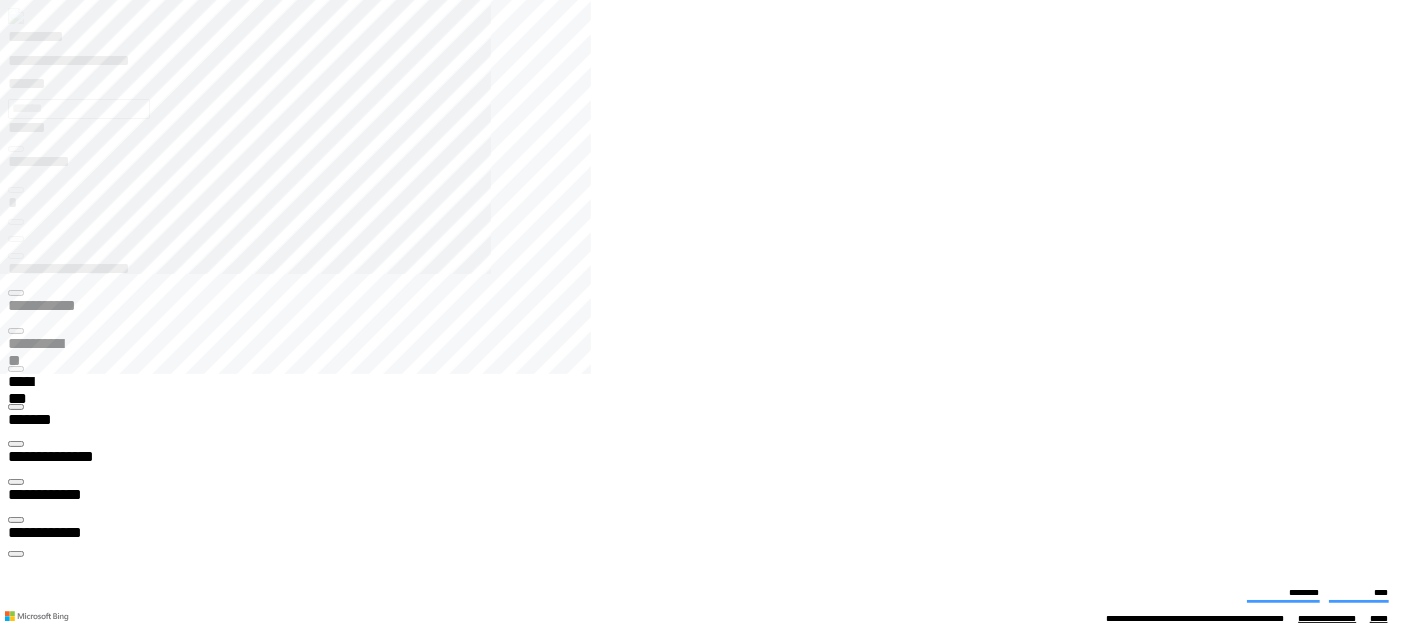 click 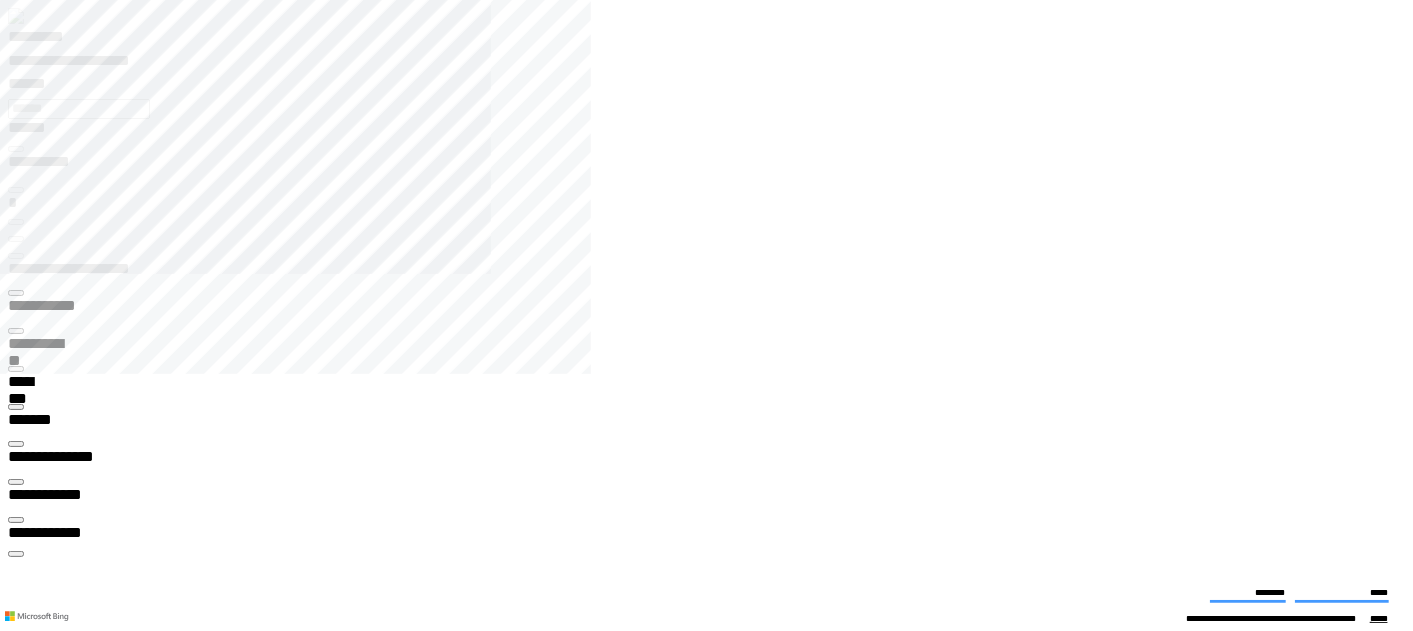 drag, startPoint x: 386, startPoint y: 308, endPoint x: 414, endPoint y: 368, distance: 66.211784 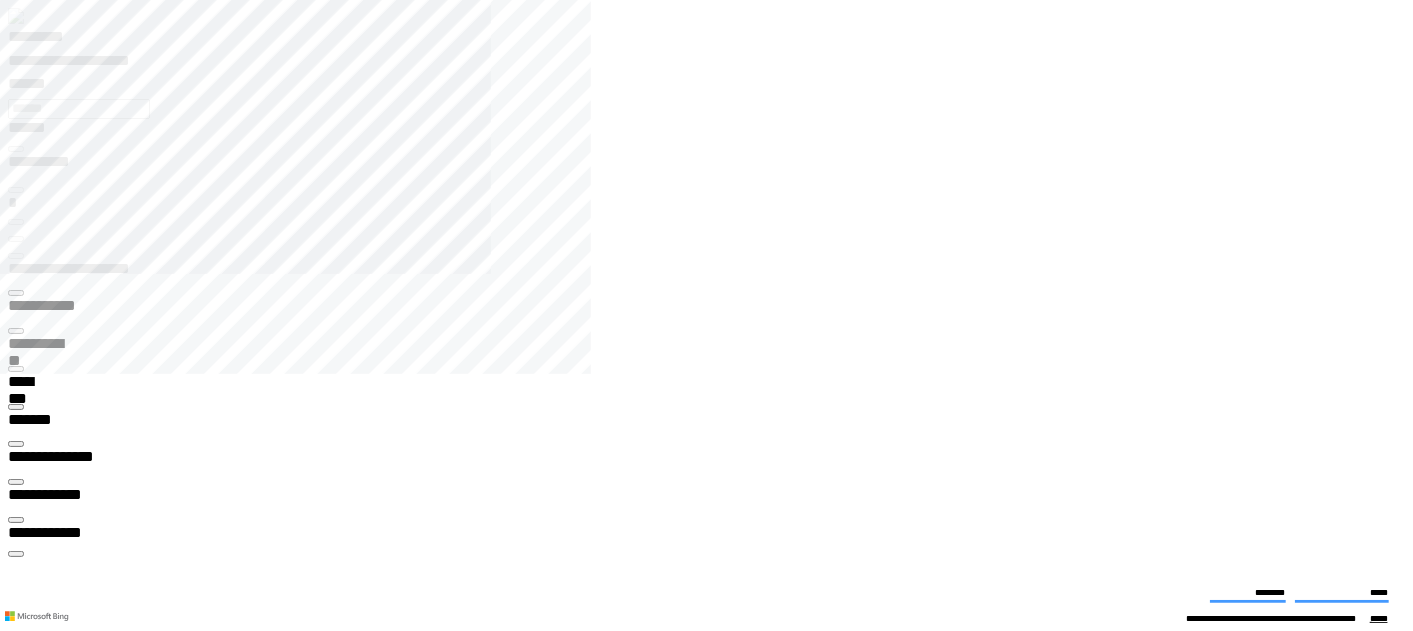 click on "**********" 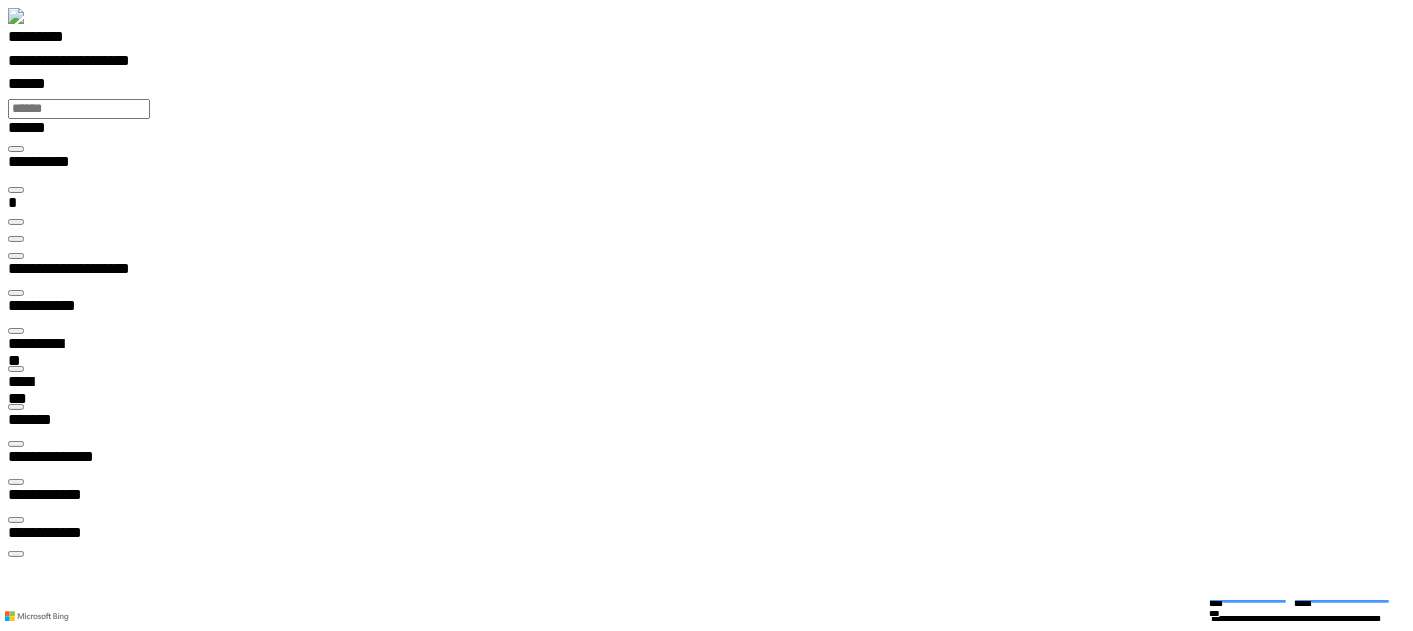 click at bounding box center [16, 520] 